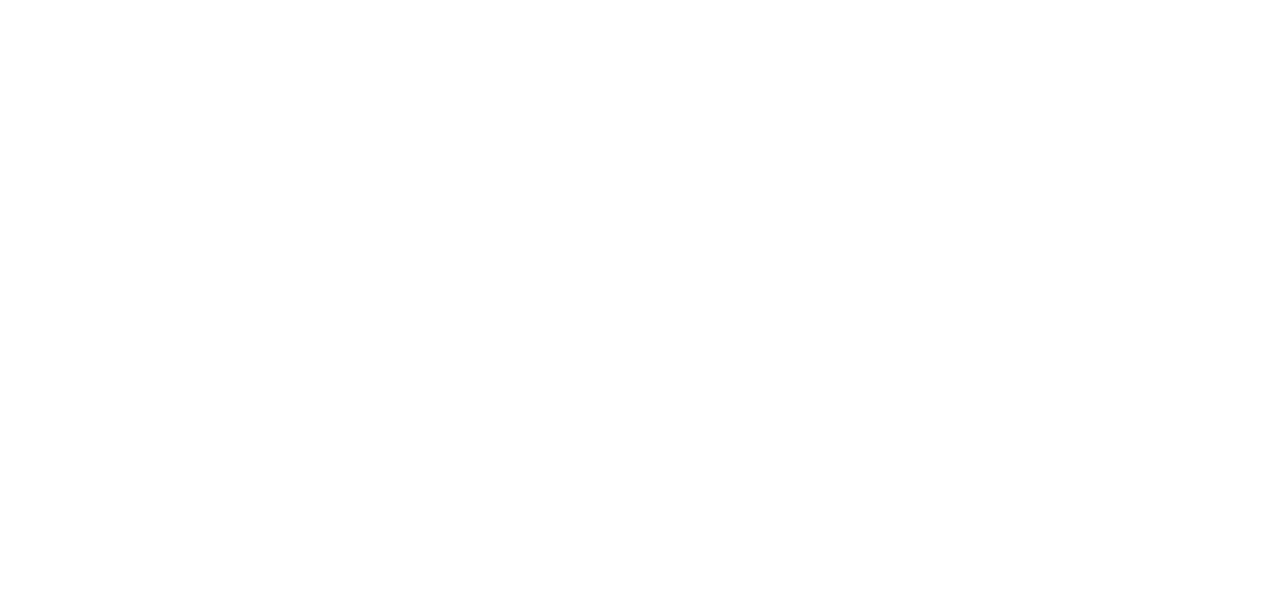 scroll, scrollTop: 0, scrollLeft: 0, axis: both 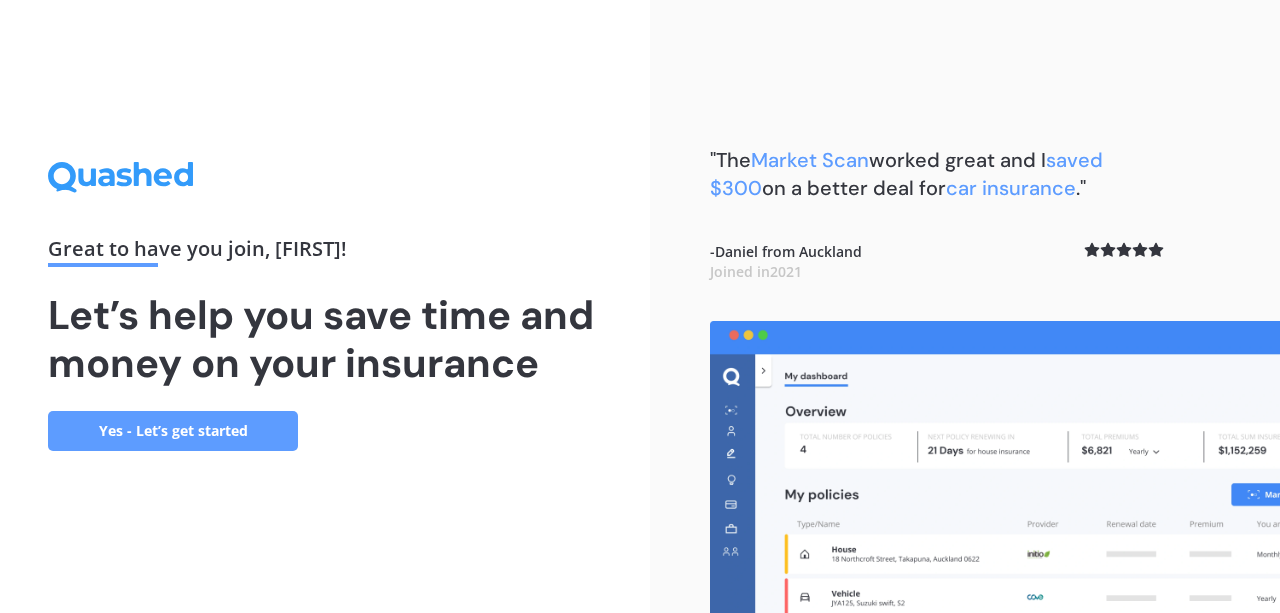 click on "Yes - Let’s get started" at bounding box center [173, 431] 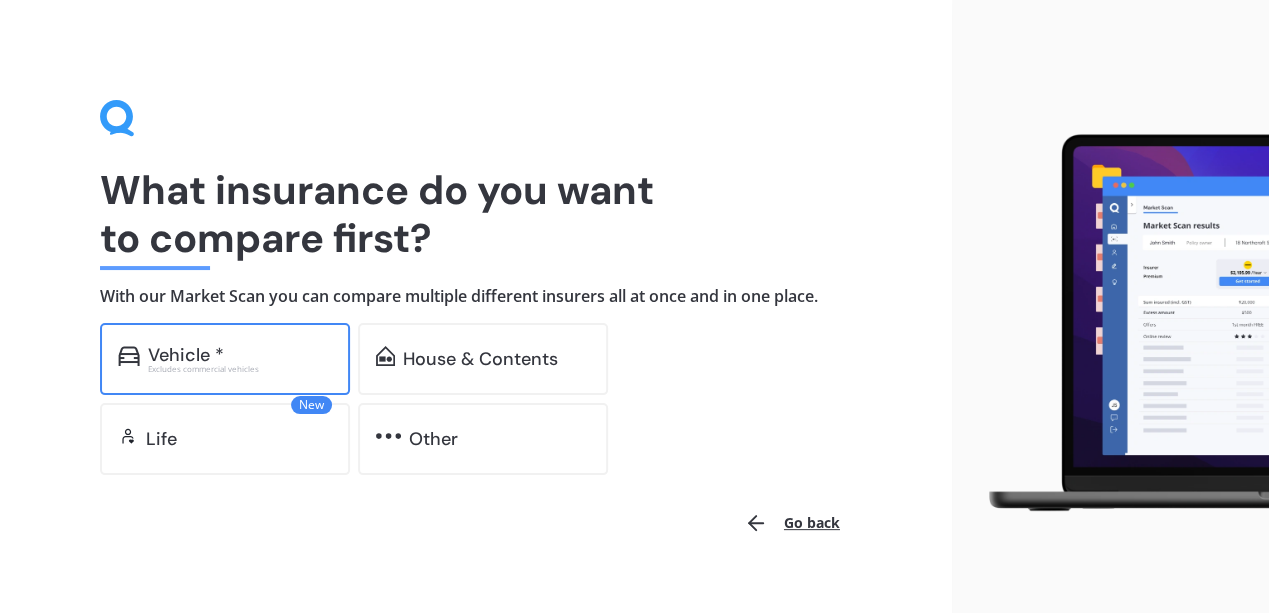 click on "Vehicle *" at bounding box center (240, 355) 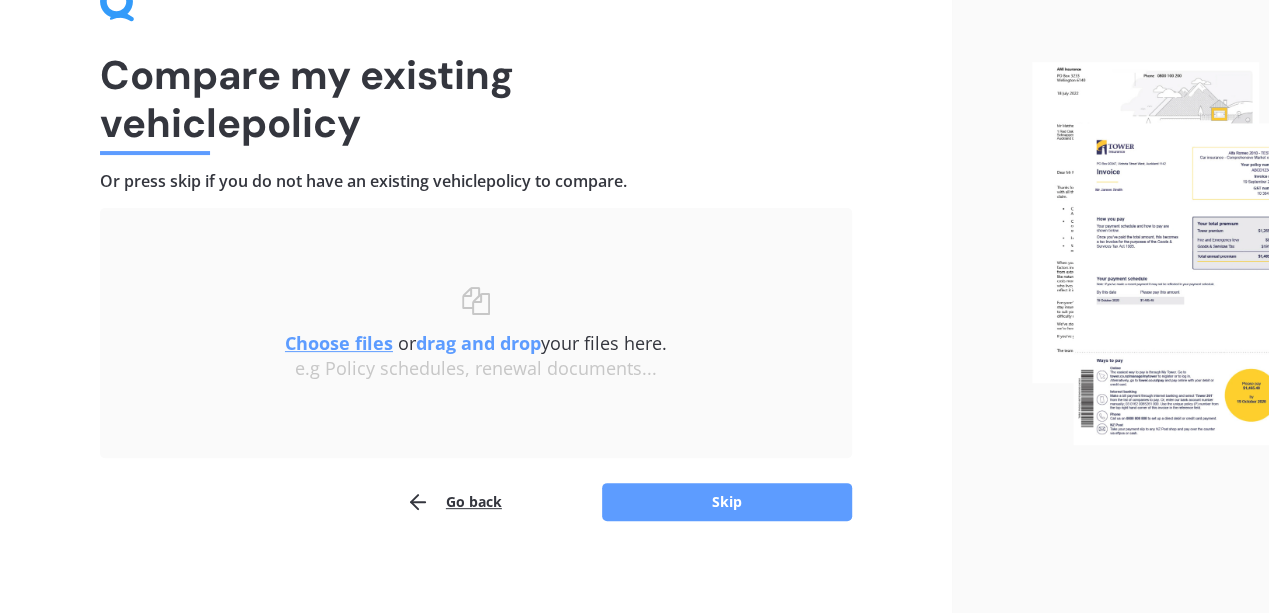 scroll, scrollTop: 124, scrollLeft: 0, axis: vertical 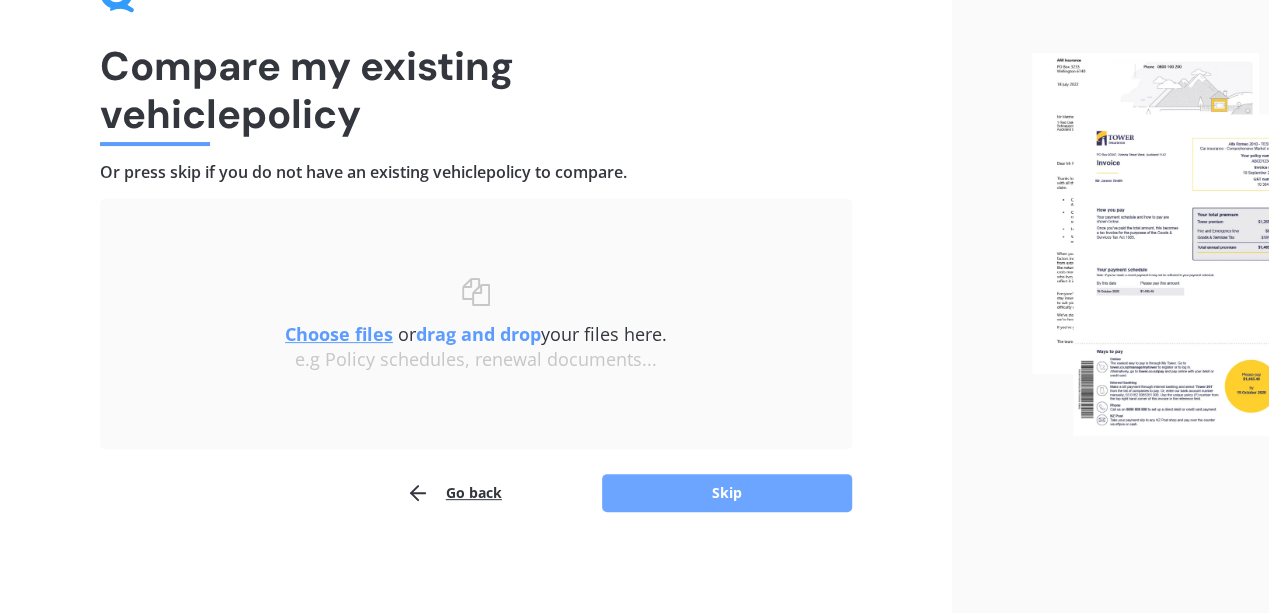 click on "Skip" at bounding box center [727, 493] 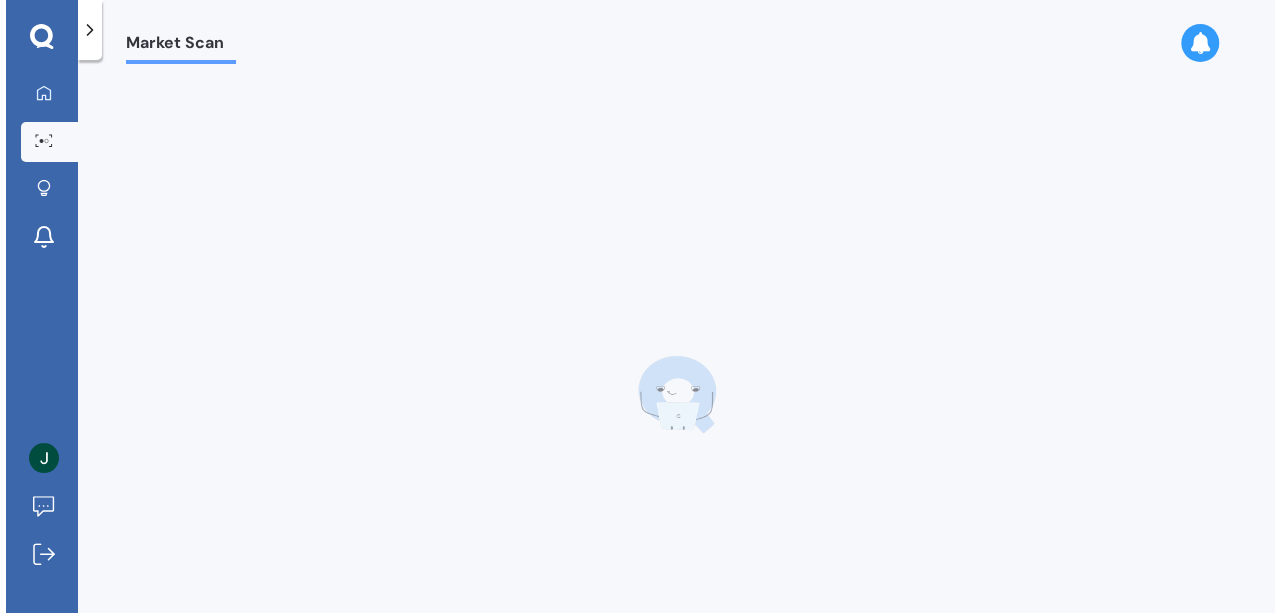 scroll, scrollTop: 0, scrollLeft: 0, axis: both 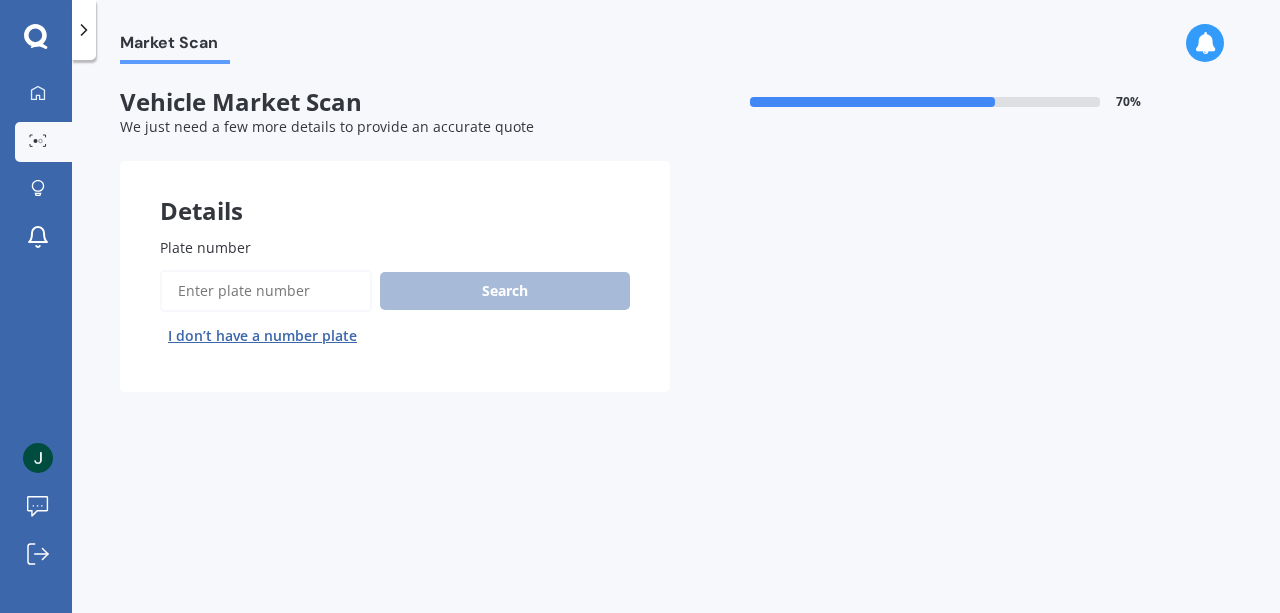 click on "Plate number" at bounding box center (266, 291) 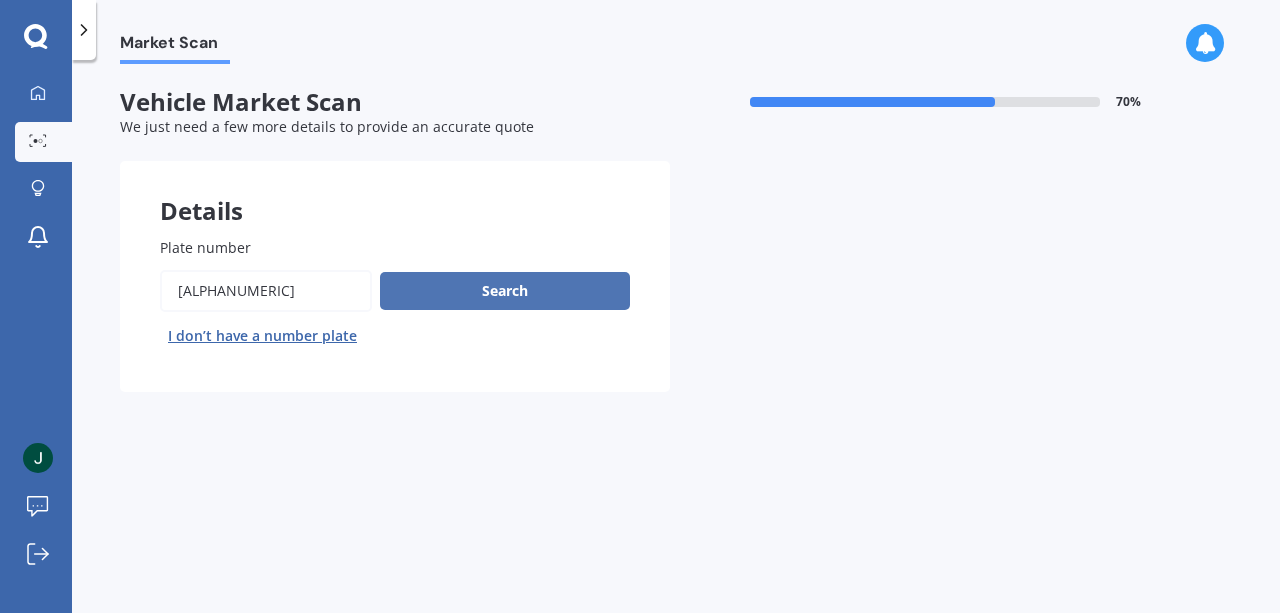 type on "[ALPHANUMERIC]" 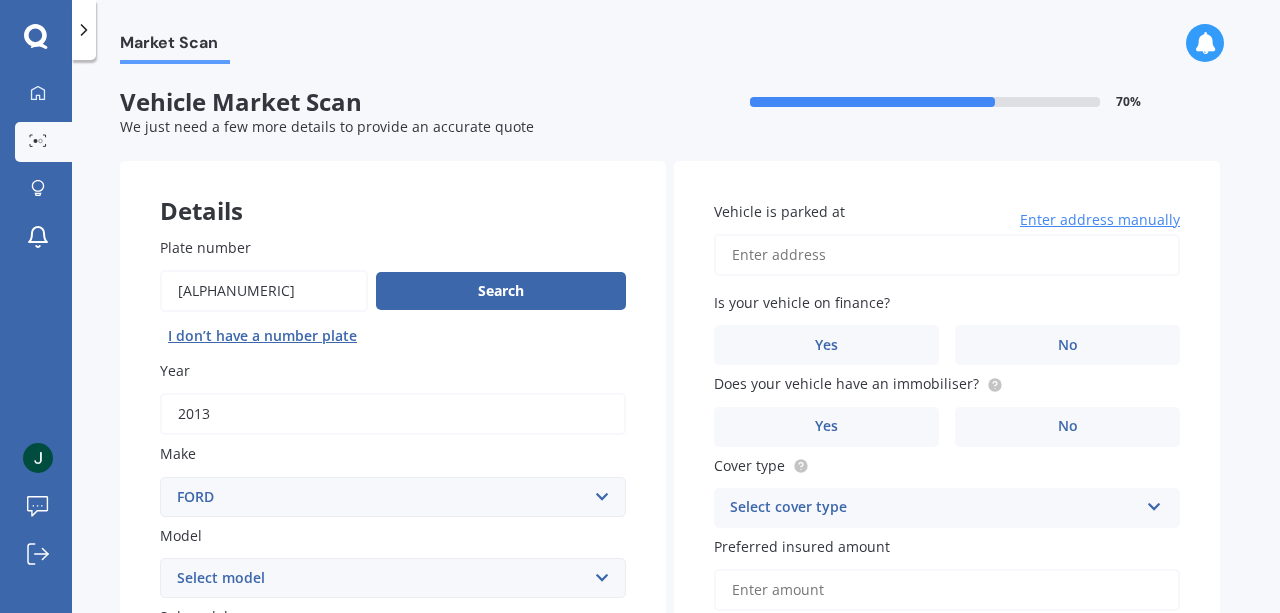 click on "Vehicle is parked at" at bounding box center [947, 255] 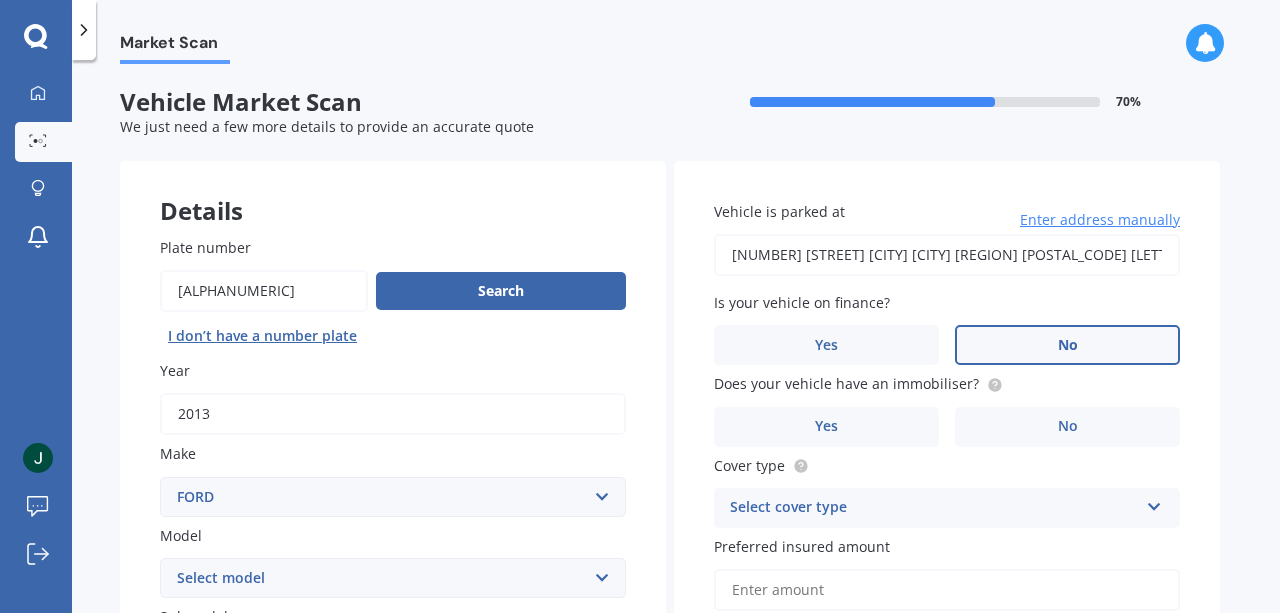 click on "No" at bounding box center [513, 822] 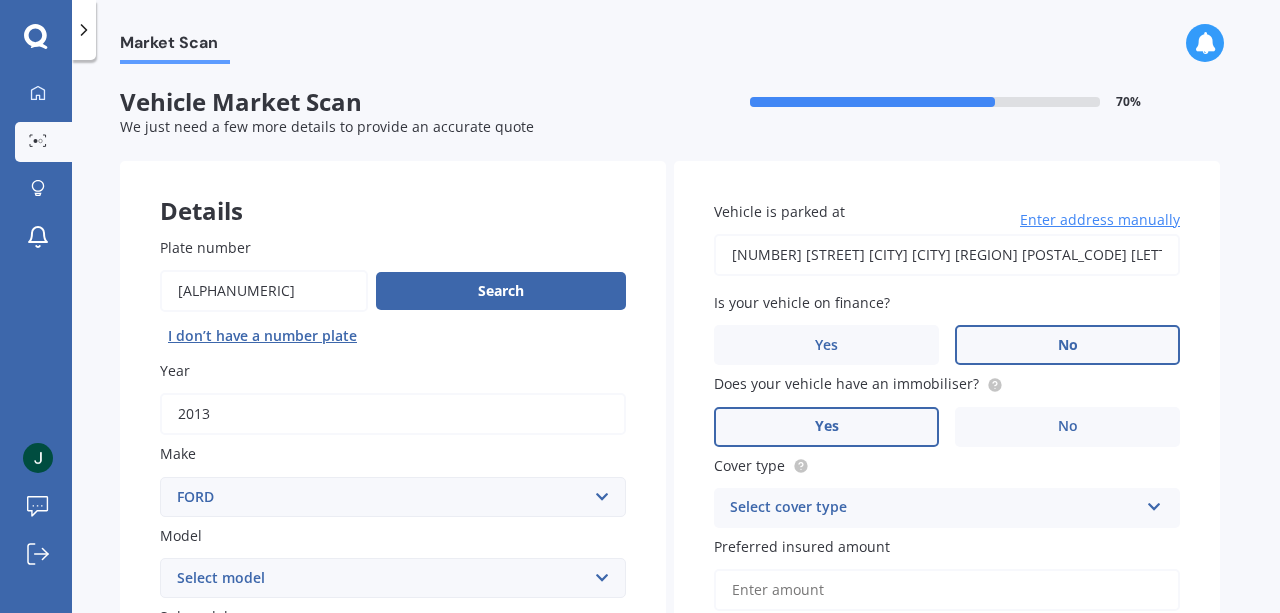 click on "Yes" at bounding box center (272, 822) 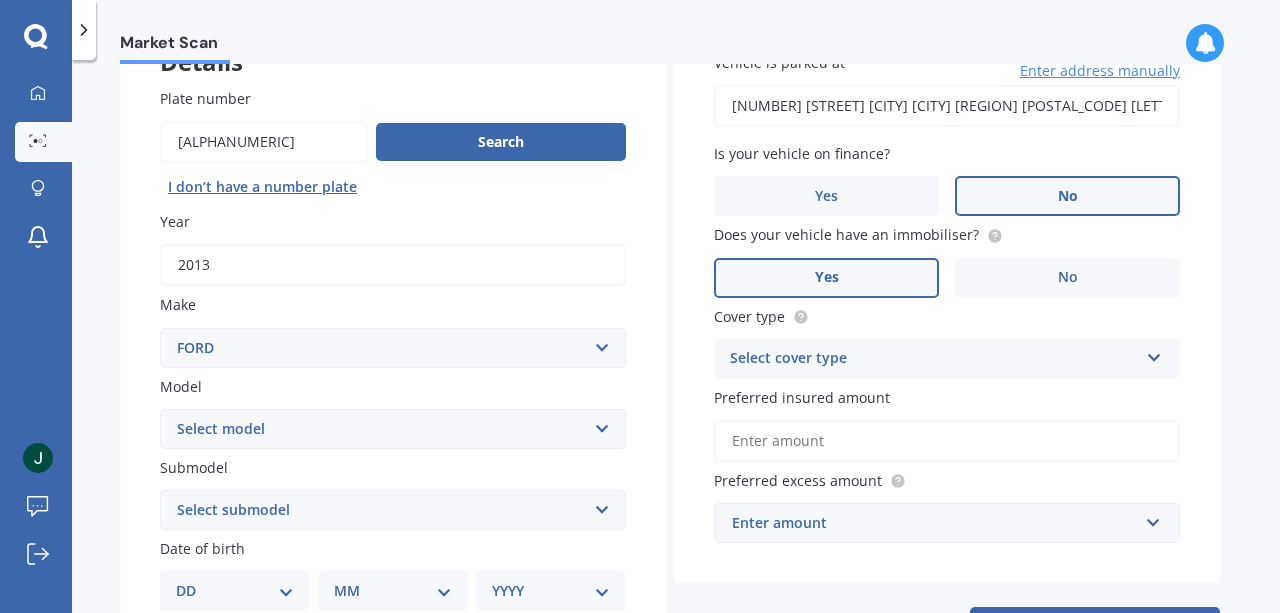 scroll, scrollTop: 150, scrollLeft: 0, axis: vertical 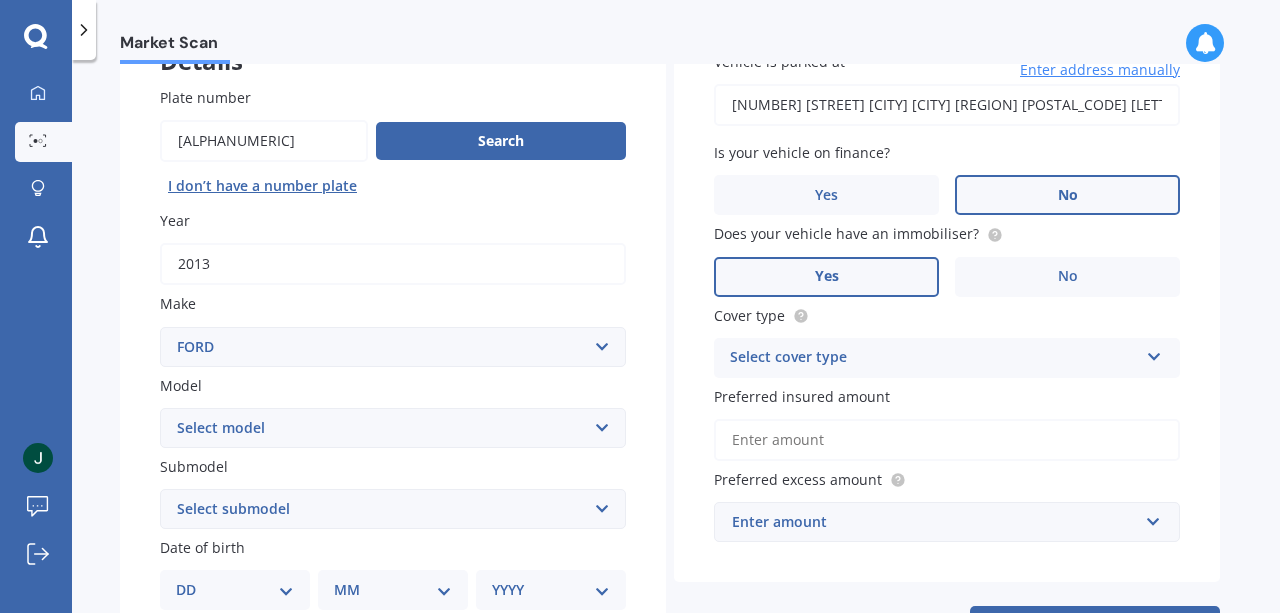 click on "Select cover type" at bounding box center (380, 753) 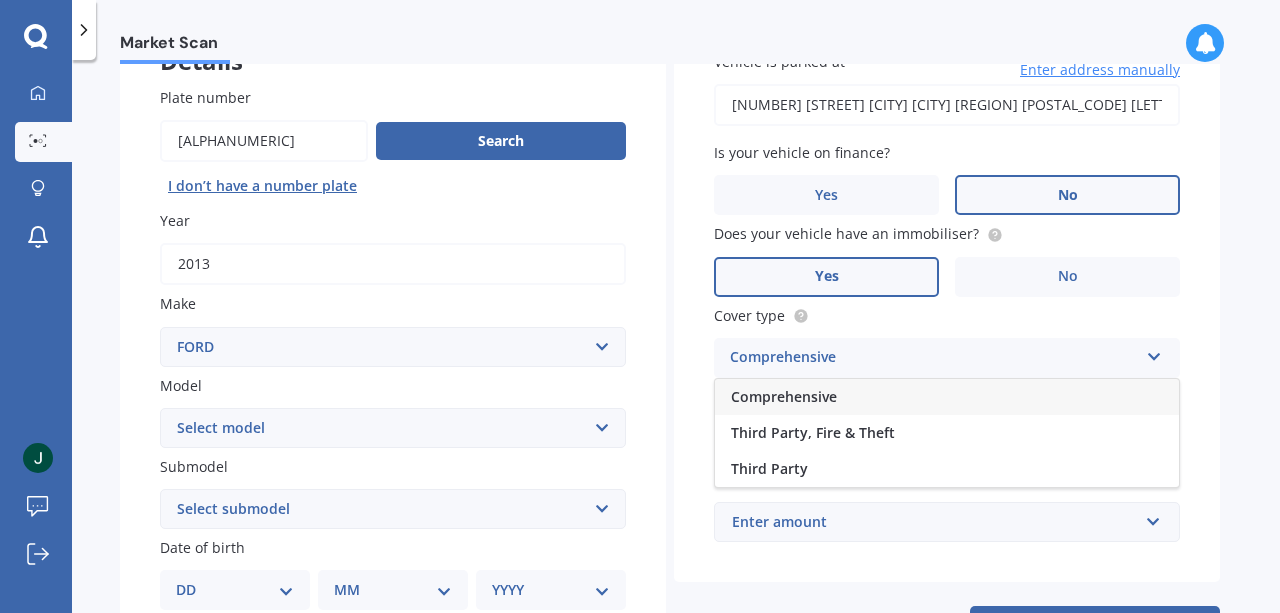 click on "Comprehensive" at bounding box center [947, 397] 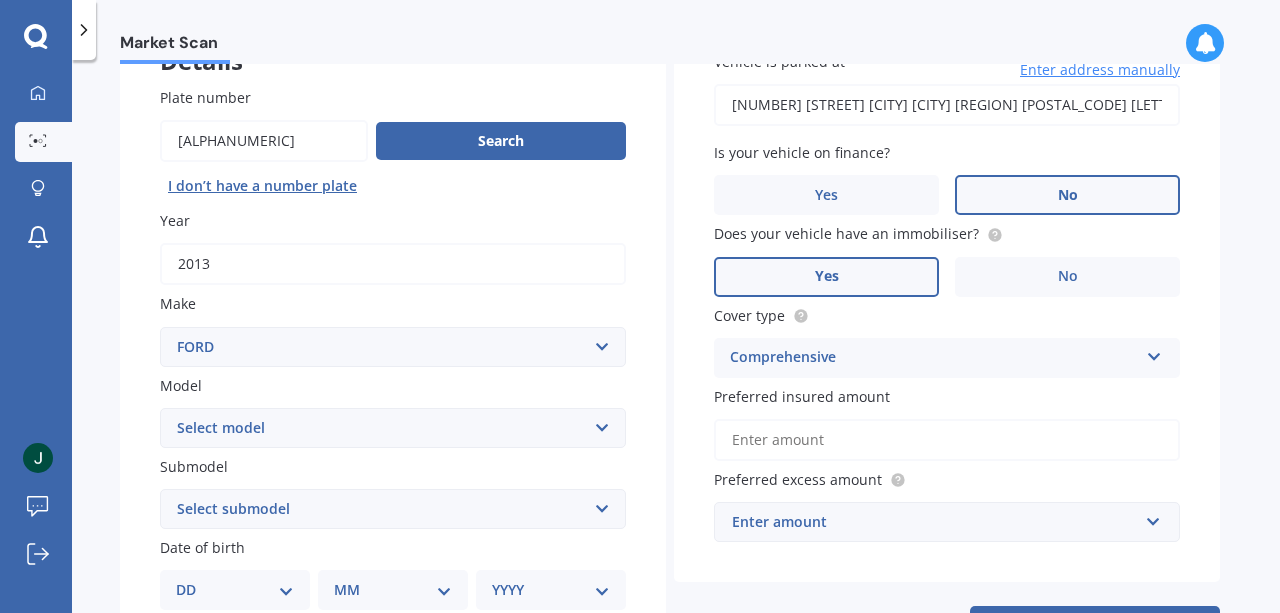 click on "Preferred insured amount" at bounding box center (947, 440) 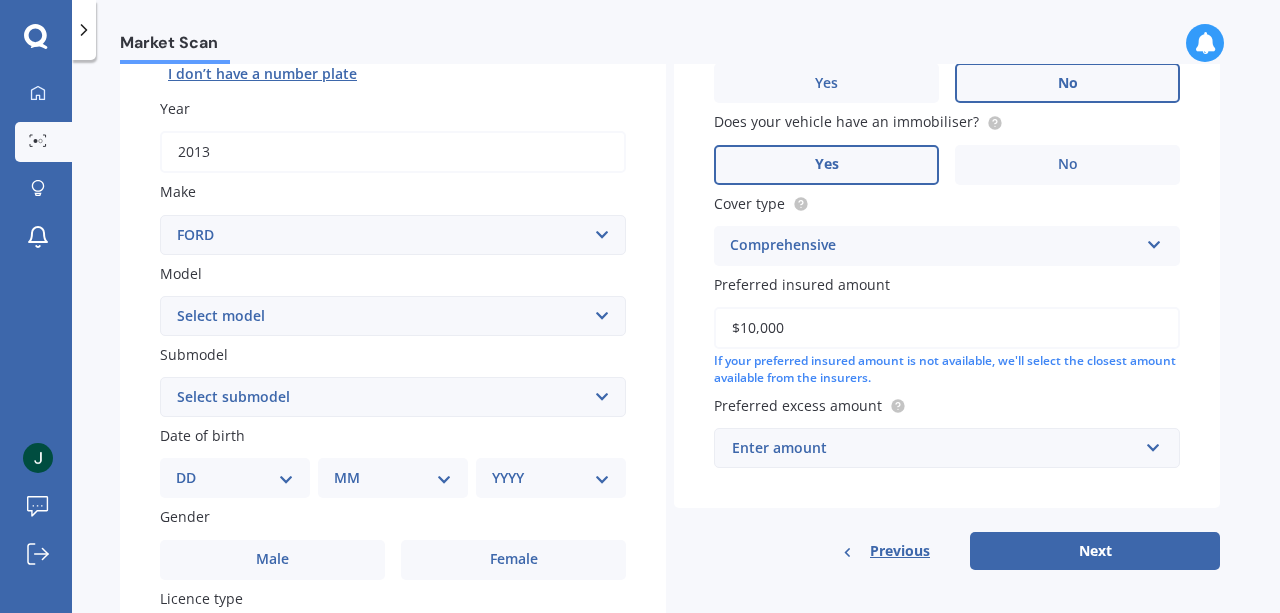 scroll, scrollTop: 263, scrollLeft: 0, axis: vertical 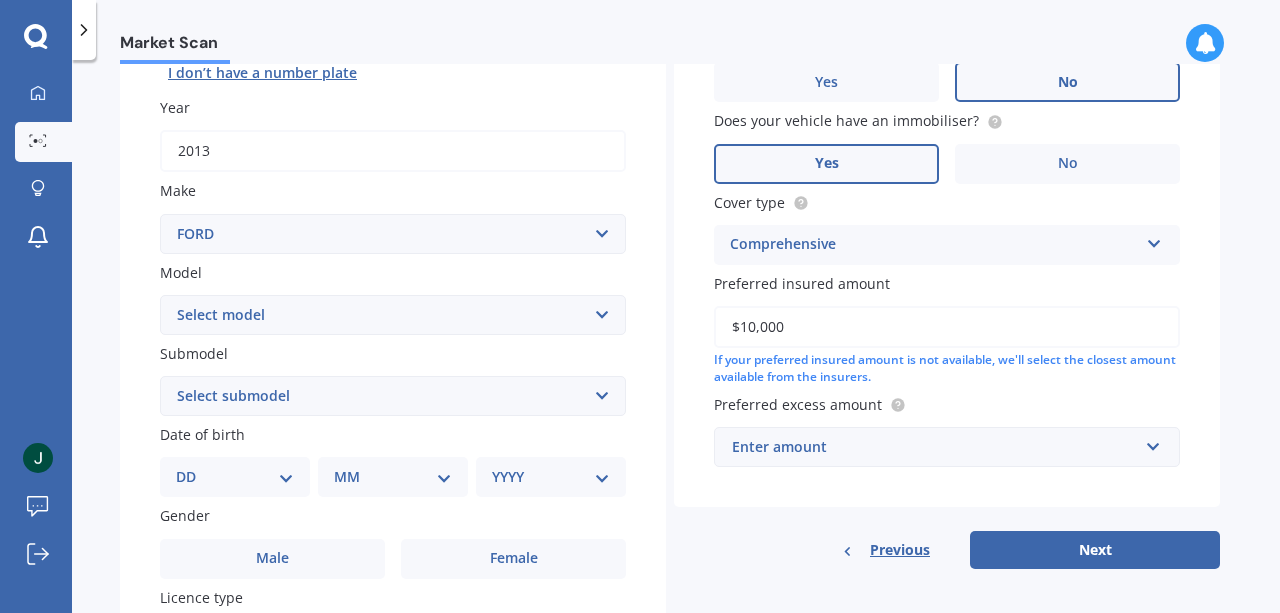 type on "$10,000" 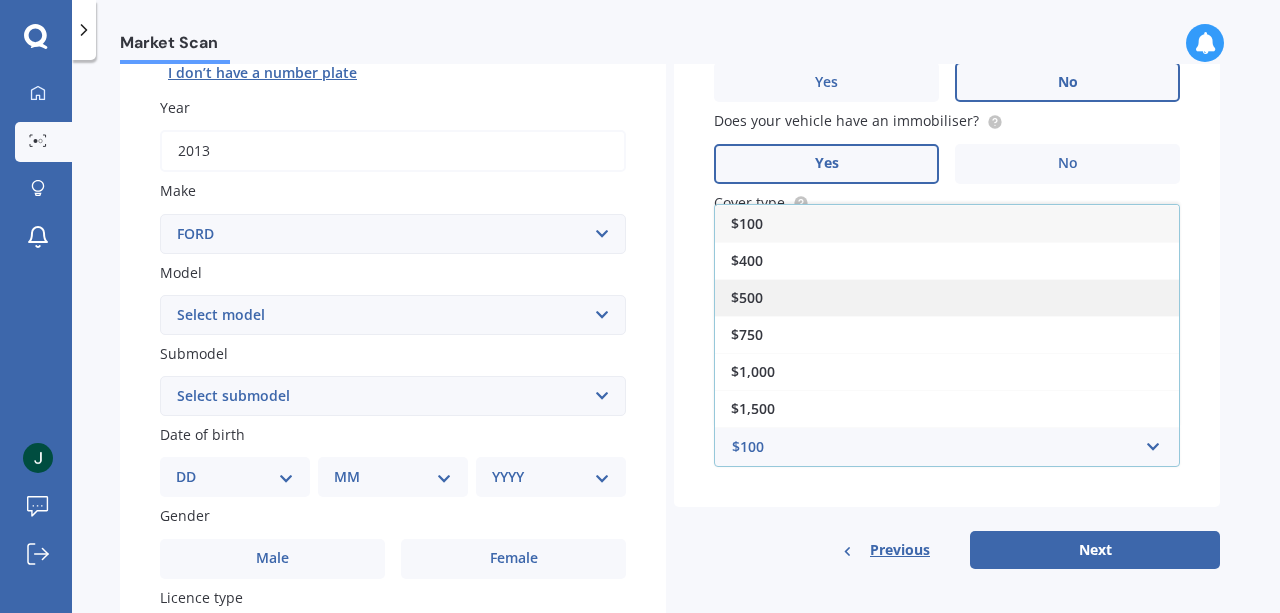 click on "$500" at bounding box center [947, 297] 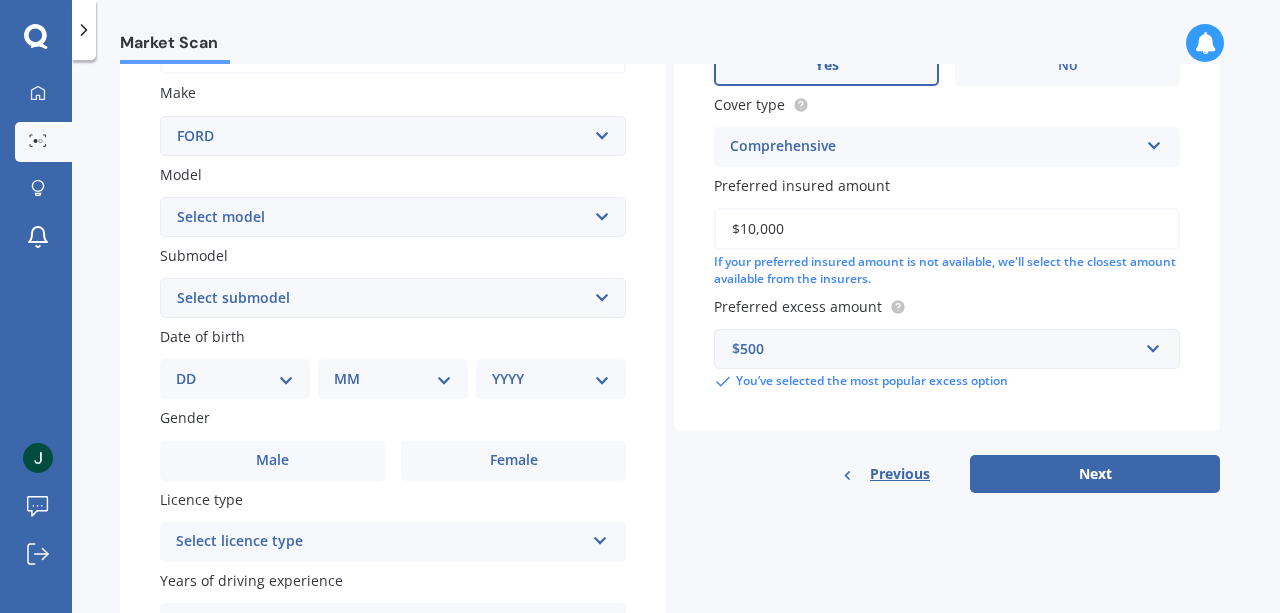 scroll, scrollTop: 407, scrollLeft: 0, axis: vertical 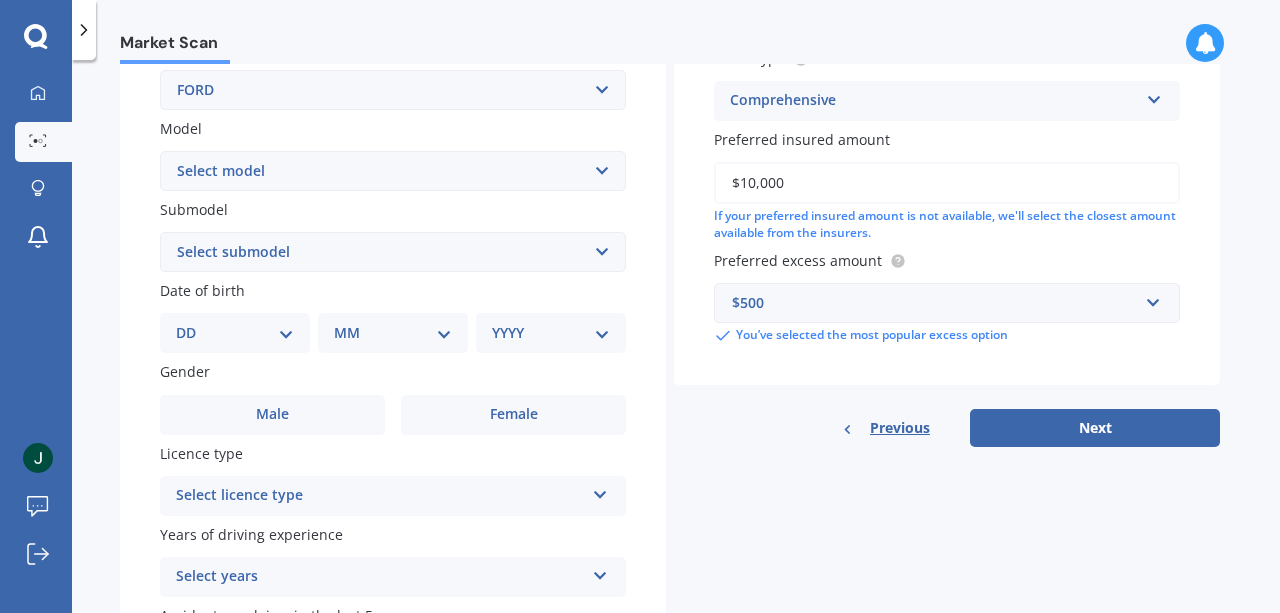 click on "Select submodel Ghia 4.0 Litre Turbo Petrol AWD Ghia non-turbo AWD Titanium 2.7L V6 Turbo Diesel Titanium 4.0L petrol TS 2.7 RWD Diesel Turbo TS 4.0 Litre AWD TS 4.0 Litre RWD TX 4.0 Litre AWD TX 4.0 Litre RWD TX AWD Turbo Diesel" at bounding box center (393, 252) 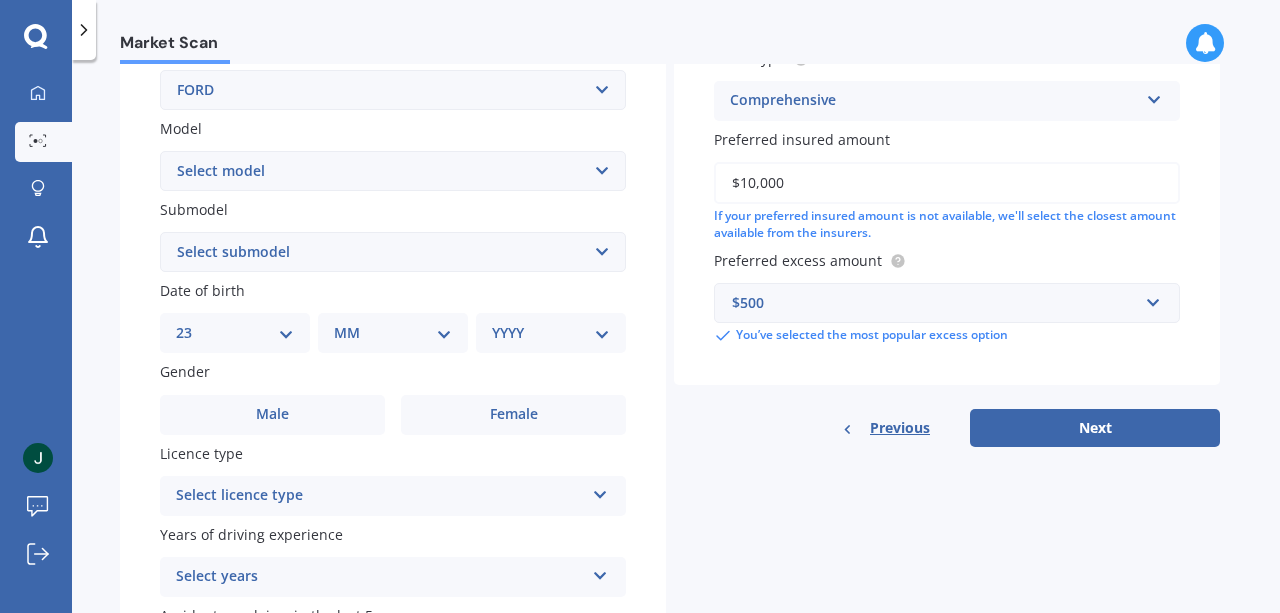 click on "DD 01 02 03 04 05 06 07 08 09 10 11 12 13 14 15 16 17 18 19 20 21 22 23 24 25 26 27 28 29 30 31" at bounding box center [235, 333] 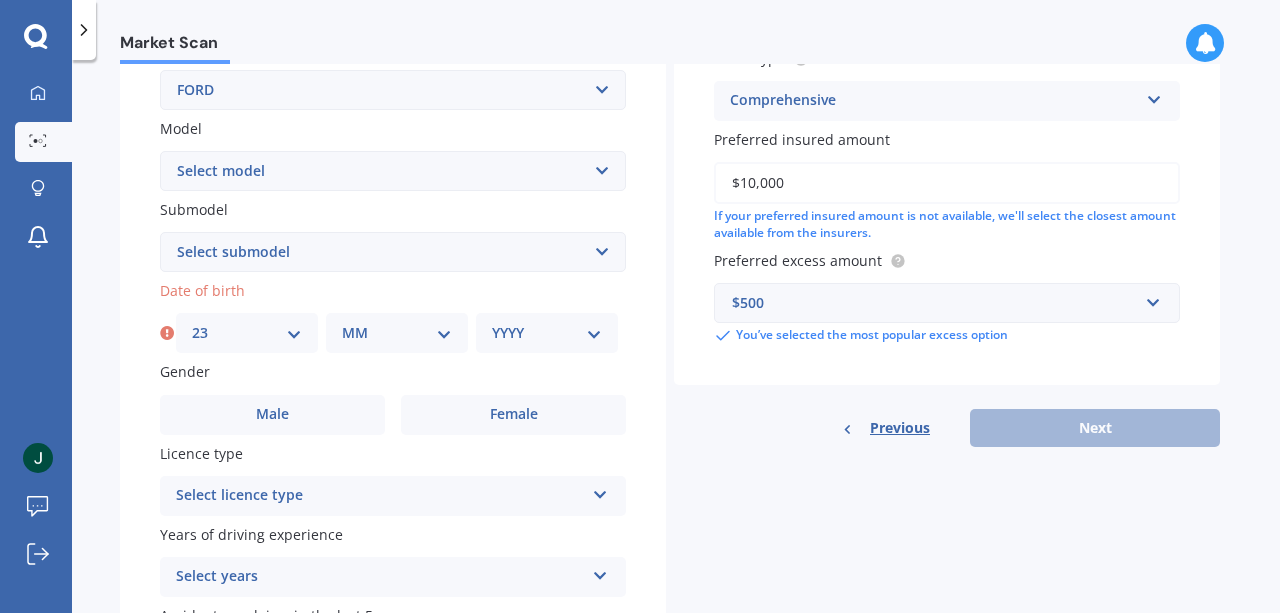 click on "DD 01 02 03 04 05 06 07 08 09 10 11 12 13 14 15 16 17 18 19 20 21 22 23 24 25 26 27 28 29 30 31" at bounding box center [247, 333] 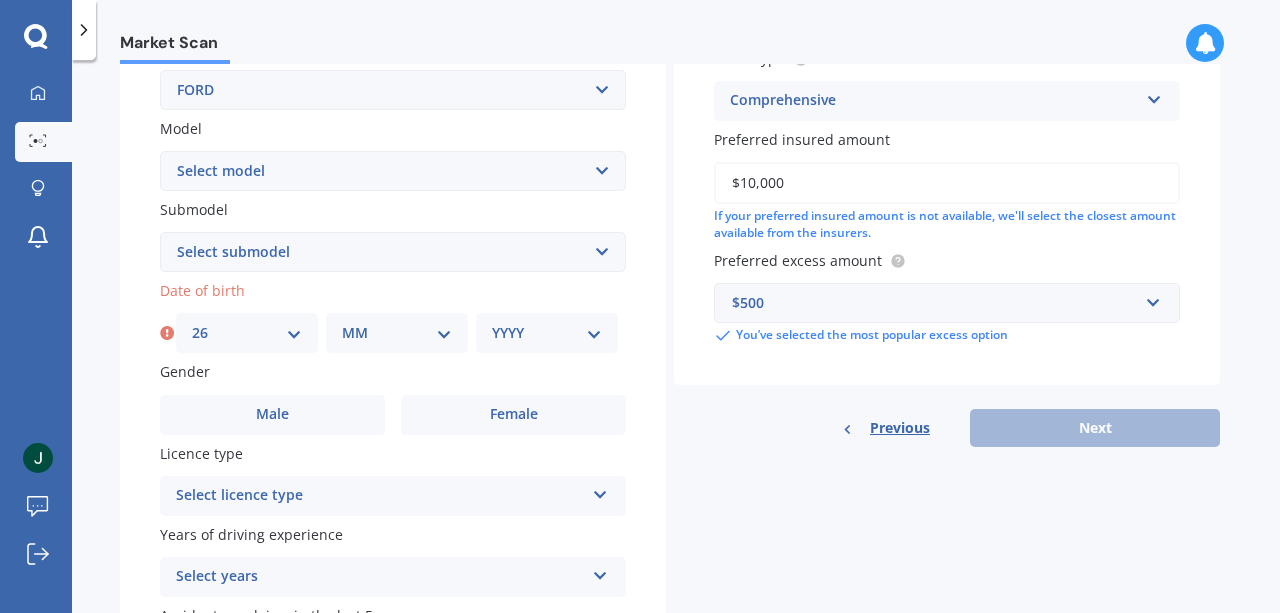 click on "DD 01 02 03 04 05 06 07 08 09 10 11 12 13 14 15 16 17 18 19 20 21 22 23 24 25 26 27 28 29 30 31" at bounding box center (247, 333) 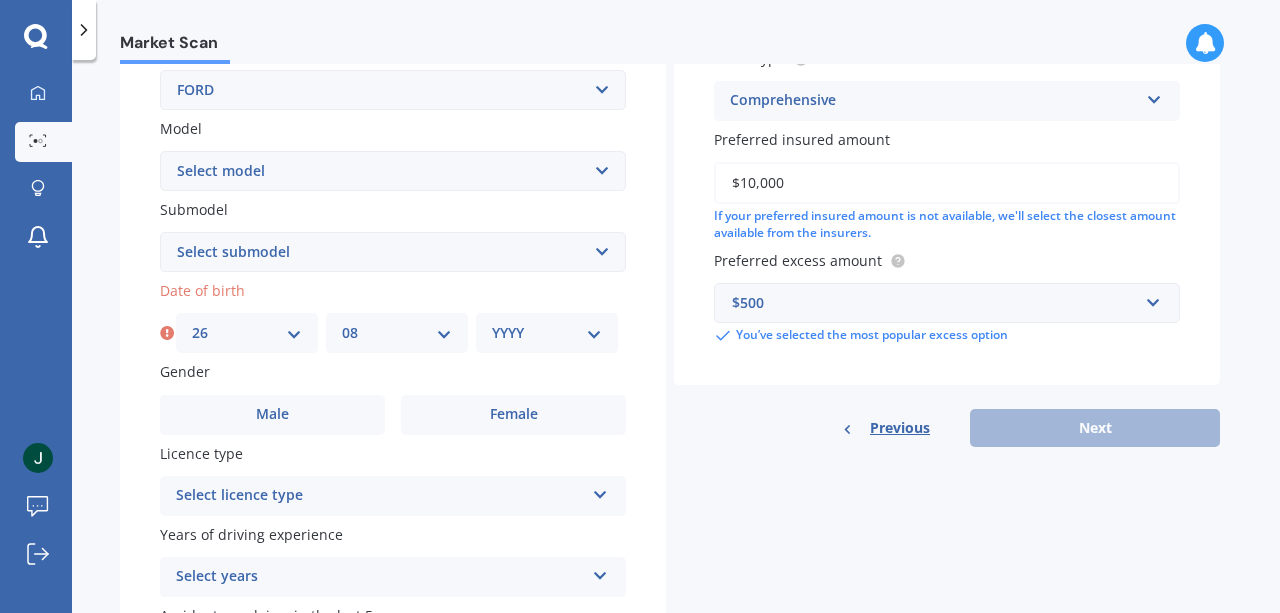 click on "MM 01 02 03 04 05 06 07 08 09 10 11 12" at bounding box center [397, 333] 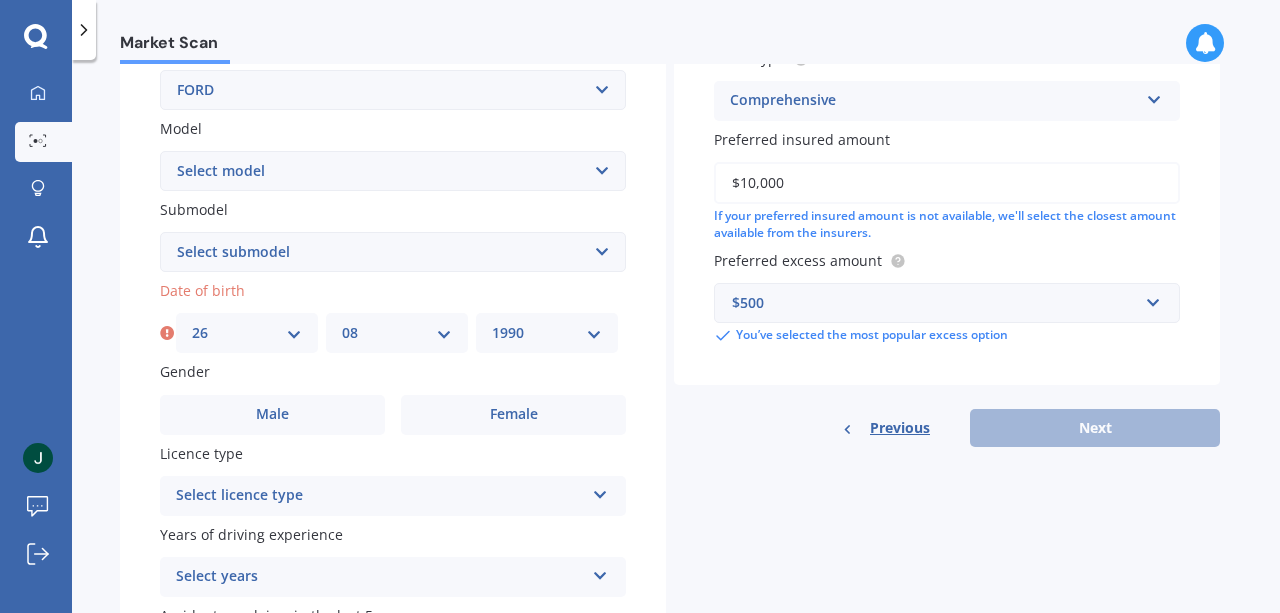click on "YYYY 2025 2024 2023 2022 2021 2020 2019 2018 2017 2016 2015 2014 2013 2012 2011 2010 2009 2008 2007 2006 2005 2004 2003 2002 2001 2000 1999 1998 1997 1996 1995 1994 1993 1992 1991 1990 1989 1988 1987 1986 1985 1984 1983 1982 1981 1980 1979 1978 1977 1976 1975 1974 1973 1972 1971 1970 1969 1968 1967 1966 1965 1964 1963 1962 1961 1960 1959 1958 1957 1956 1955 1954 1953 1952 1951 1950 1949 1948 1947 1946 1945 1944 1943 1942 1941 1940 1939 1938 1937 1936 1935 1934 1933 1932 1931 1930 1929 1928 1927 1926" at bounding box center [547, 333] 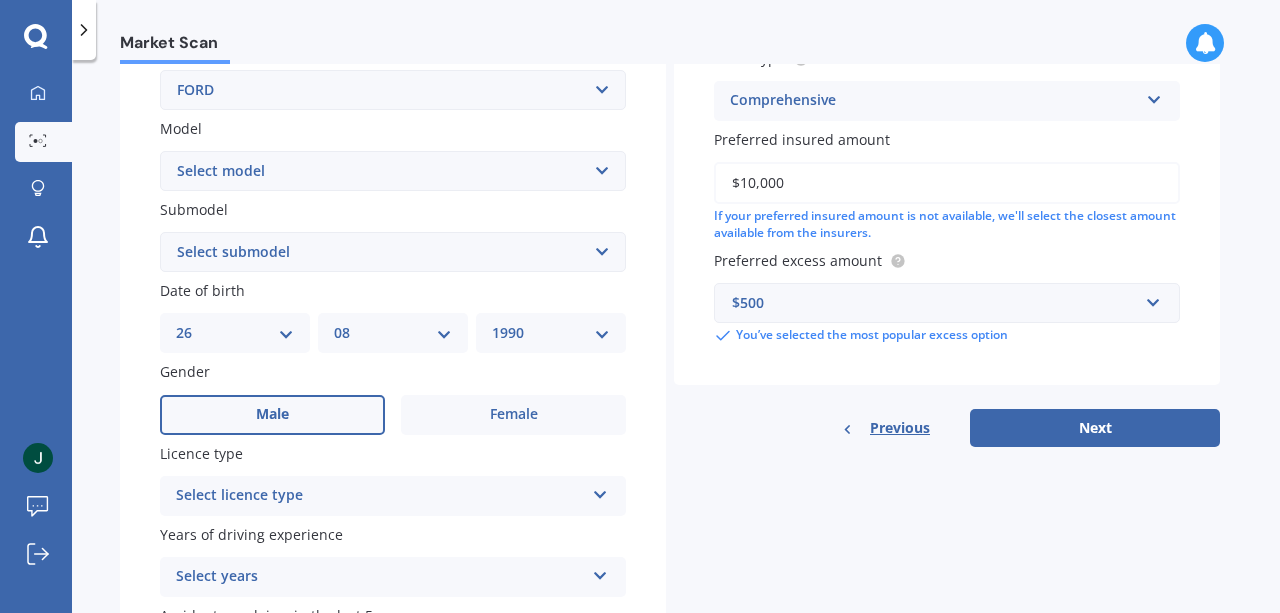 click on "Male" at bounding box center (272, 415) 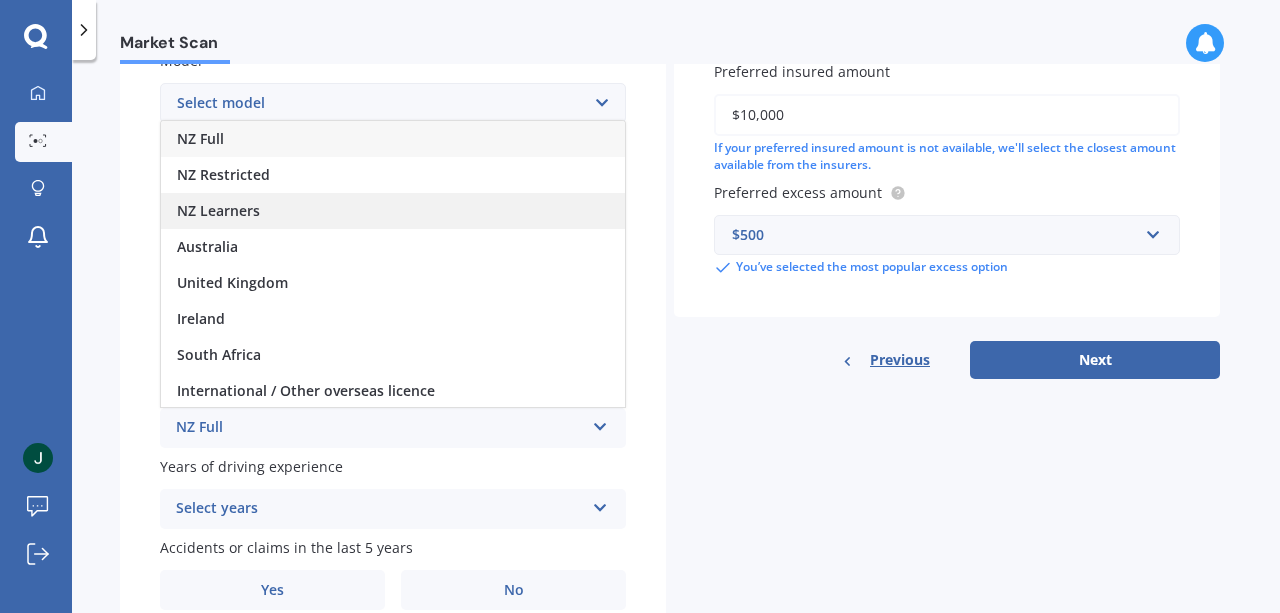 scroll, scrollTop: 476, scrollLeft: 0, axis: vertical 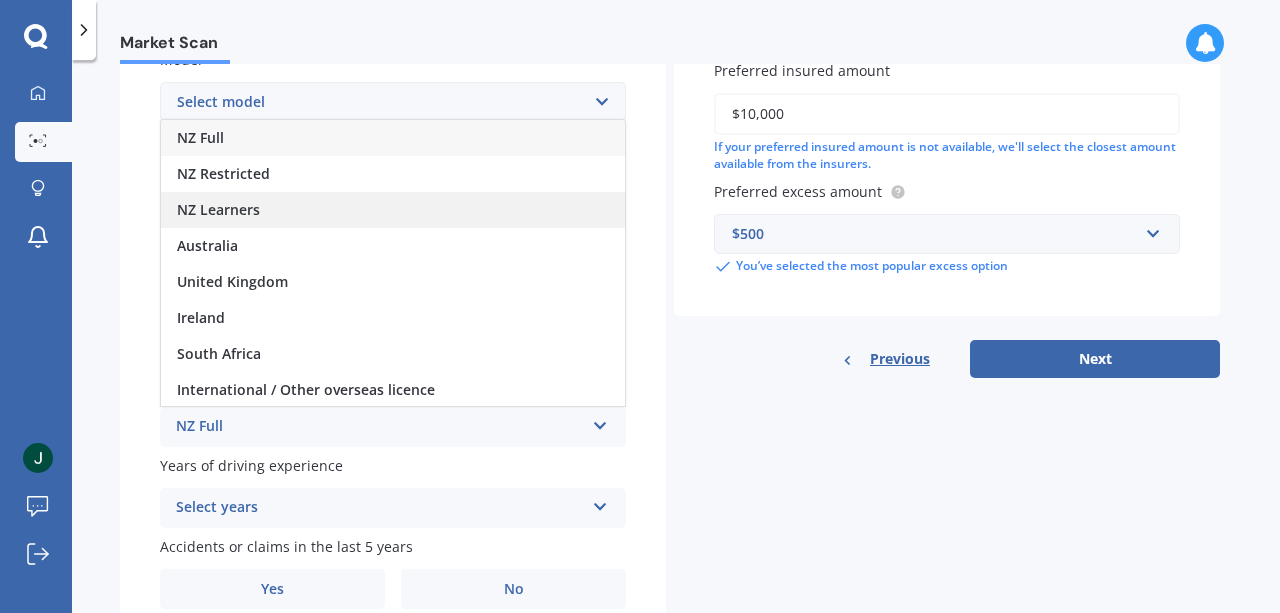 click on "NZ Full" at bounding box center [393, 138] 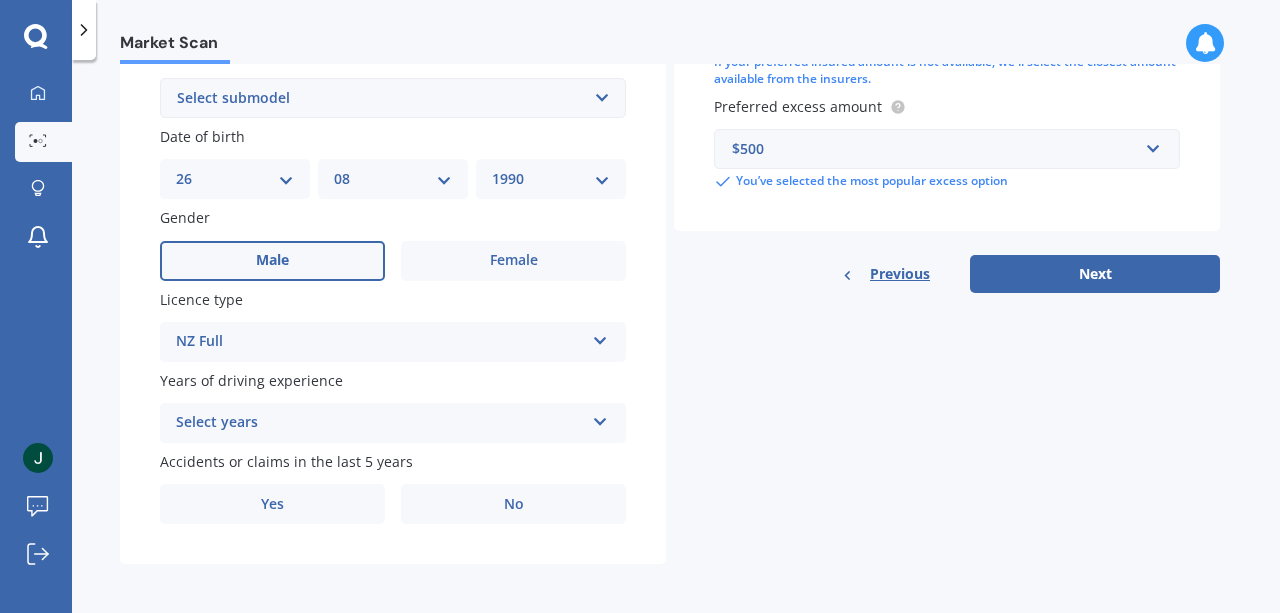 scroll, scrollTop: 560, scrollLeft: 0, axis: vertical 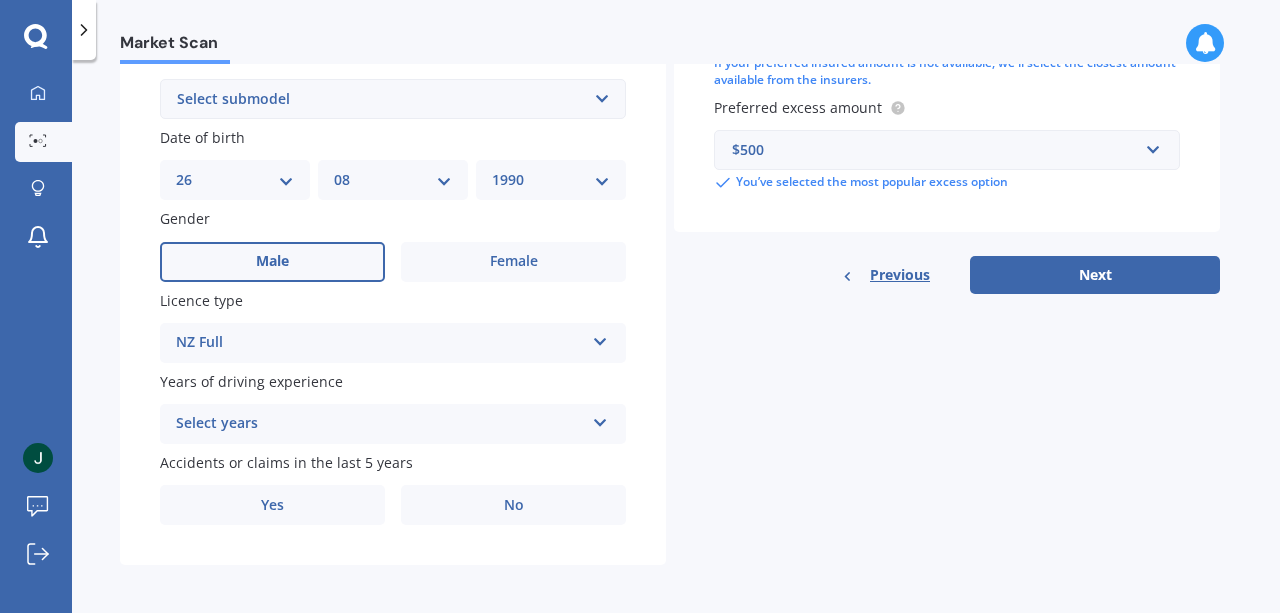 click on "Select years" at bounding box center (380, 424) 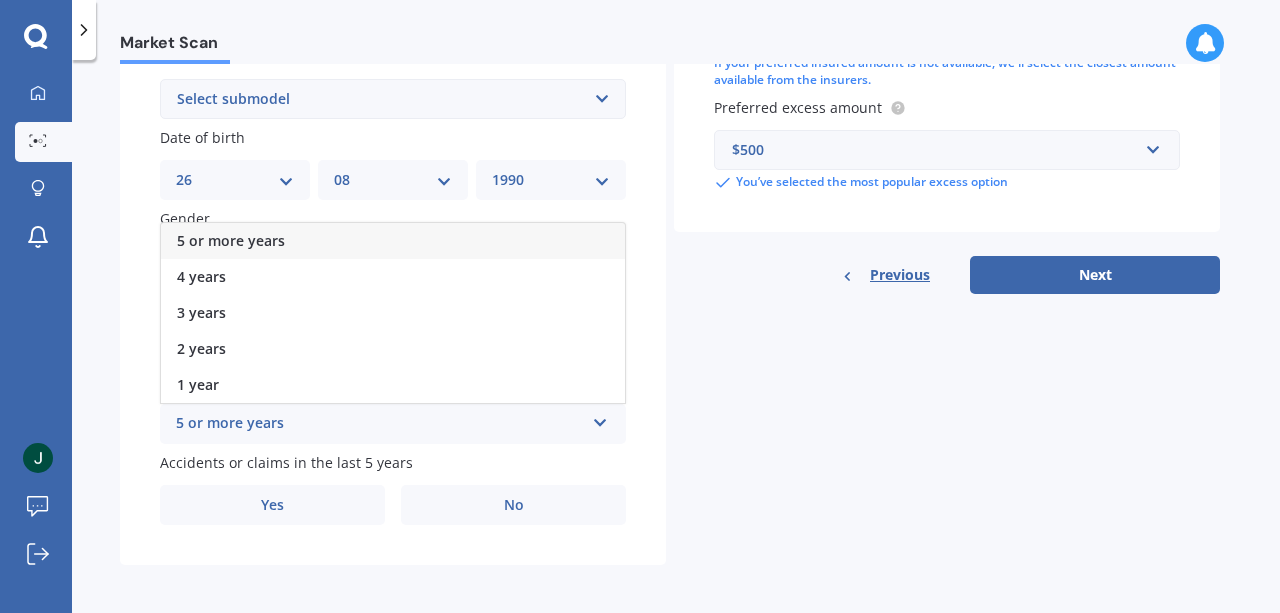 click on "5 or more years" at bounding box center [393, 241] 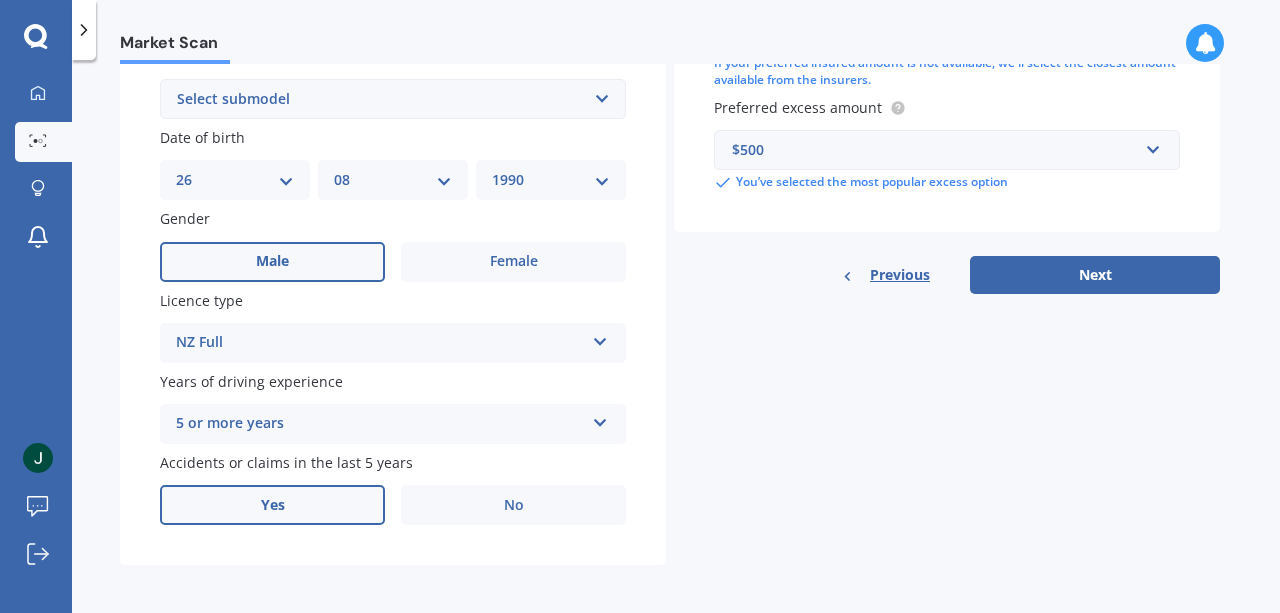 click on "Yes" at bounding box center (272, 262) 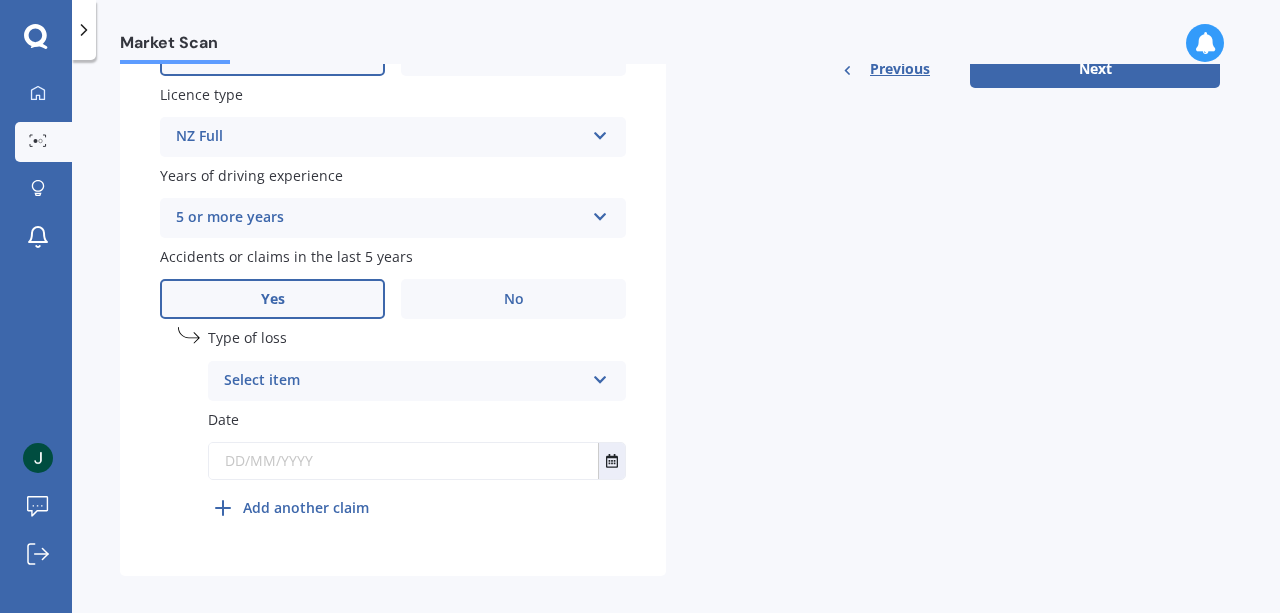 scroll, scrollTop: 776, scrollLeft: 0, axis: vertical 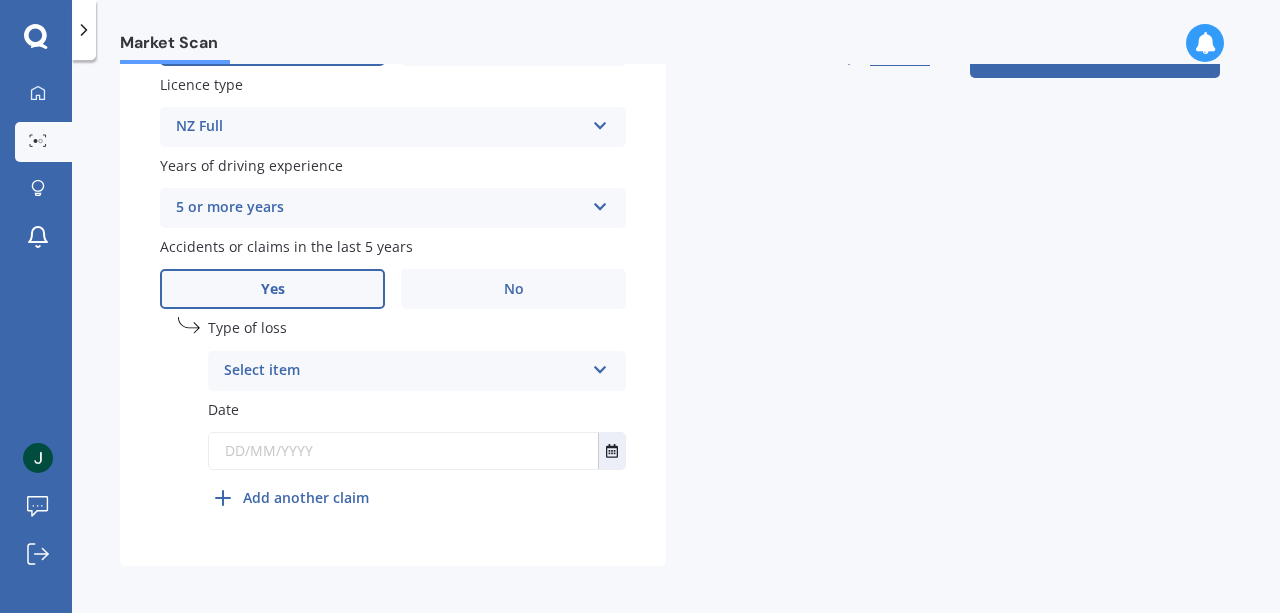 click on "Select item" at bounding box center [404, 371] 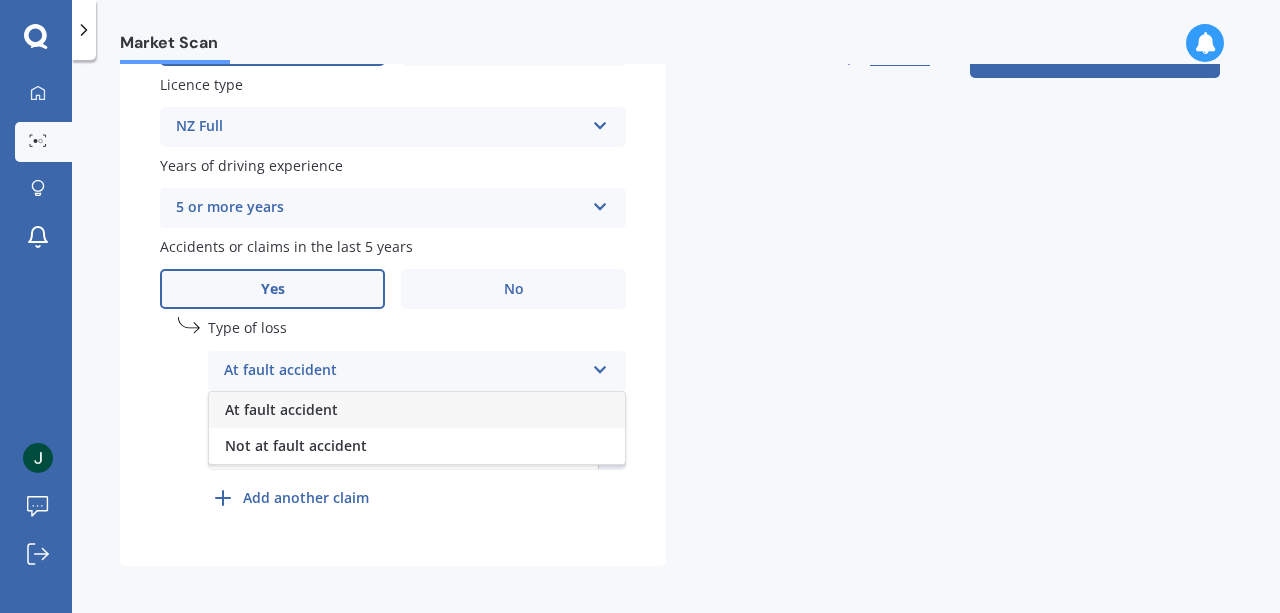 click on "At fault accident" at bounding box center (417, 410) 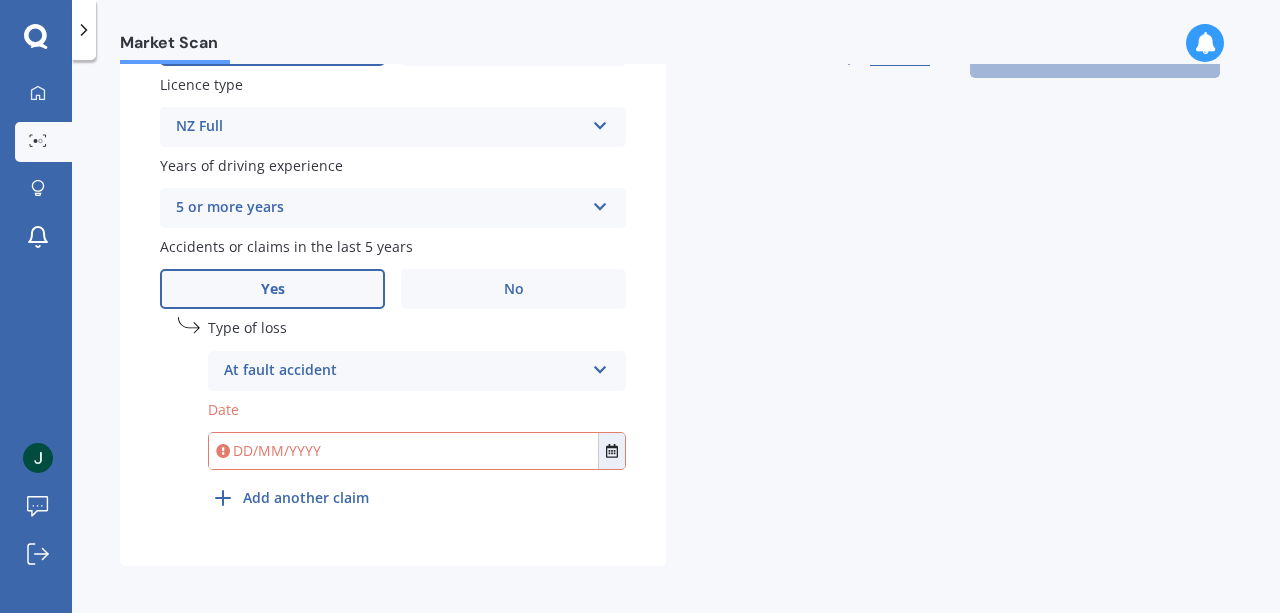 click at bounding box center (403, 451) 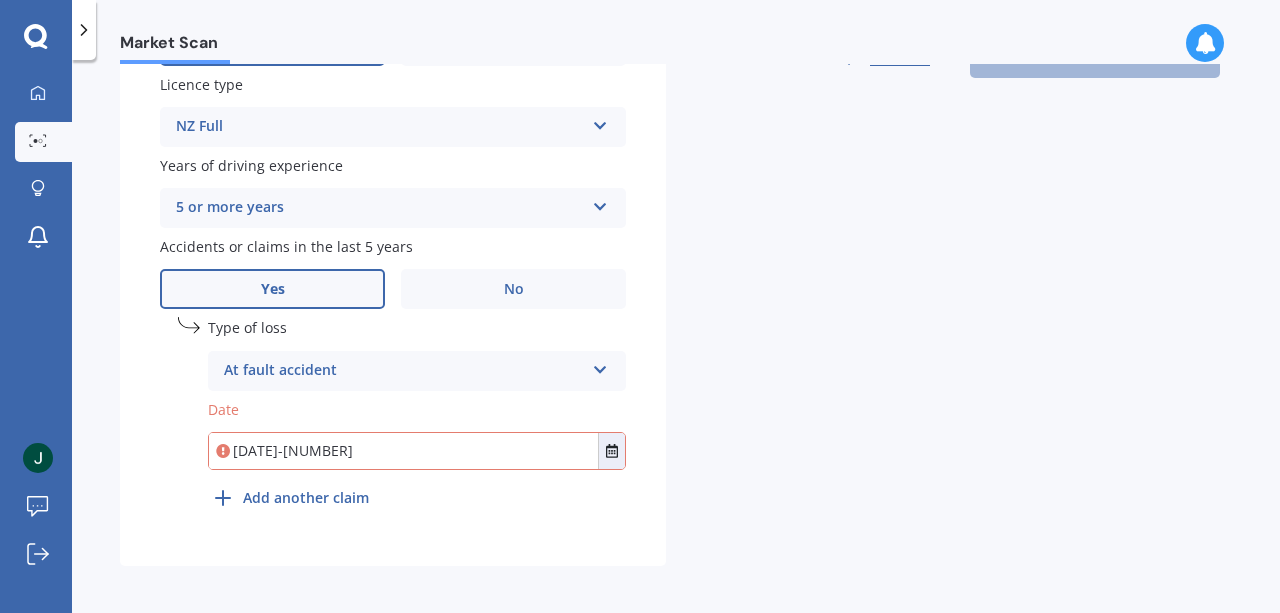 type on "[DATE]-[NUMBER]" 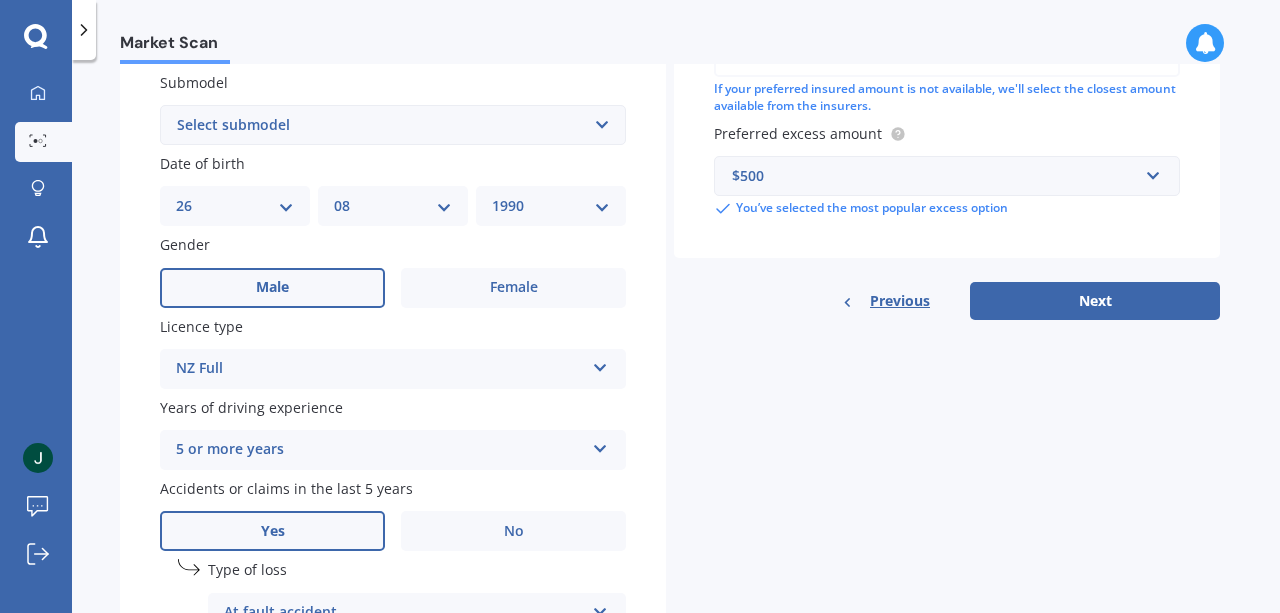 scroll, scrollTop: 530, scrollLeft: 0, axis: vertical 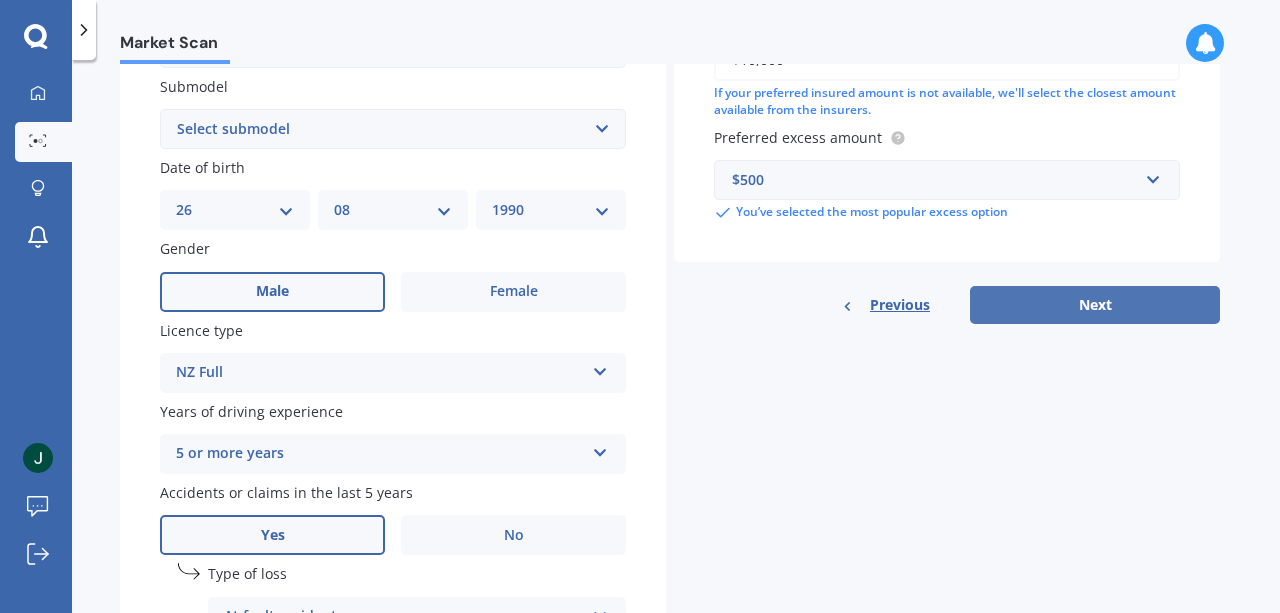 click on "Next" at bounding box center (1095, 305) 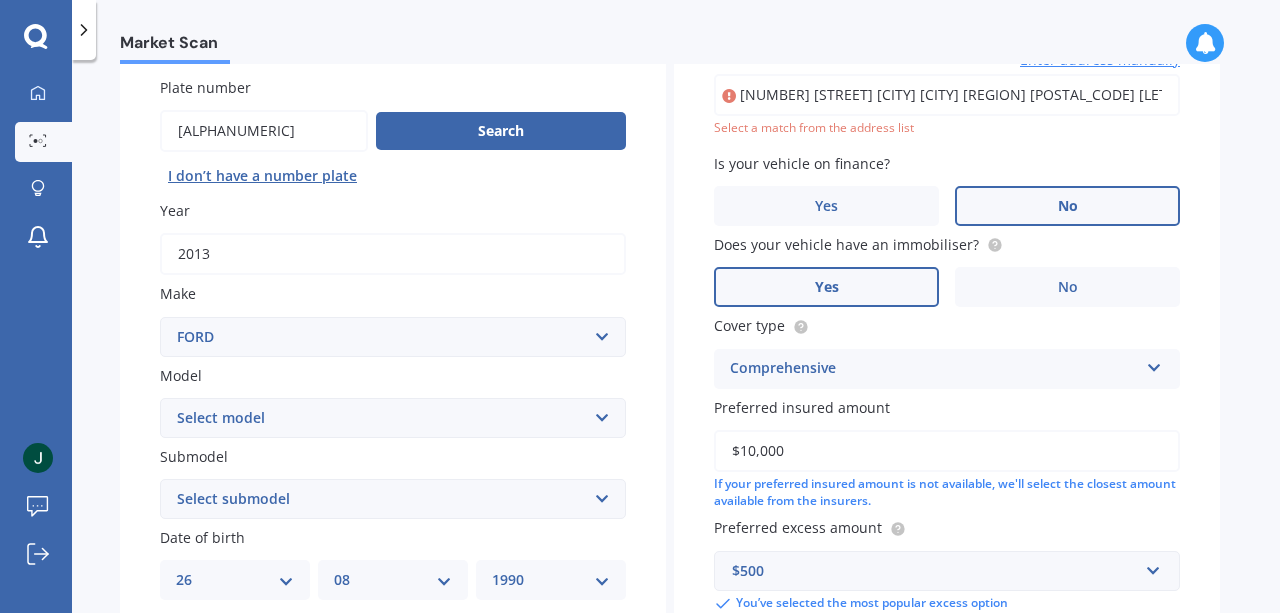 scroll, scrollTop: 136, scrollLeft: 0, axis: vertical 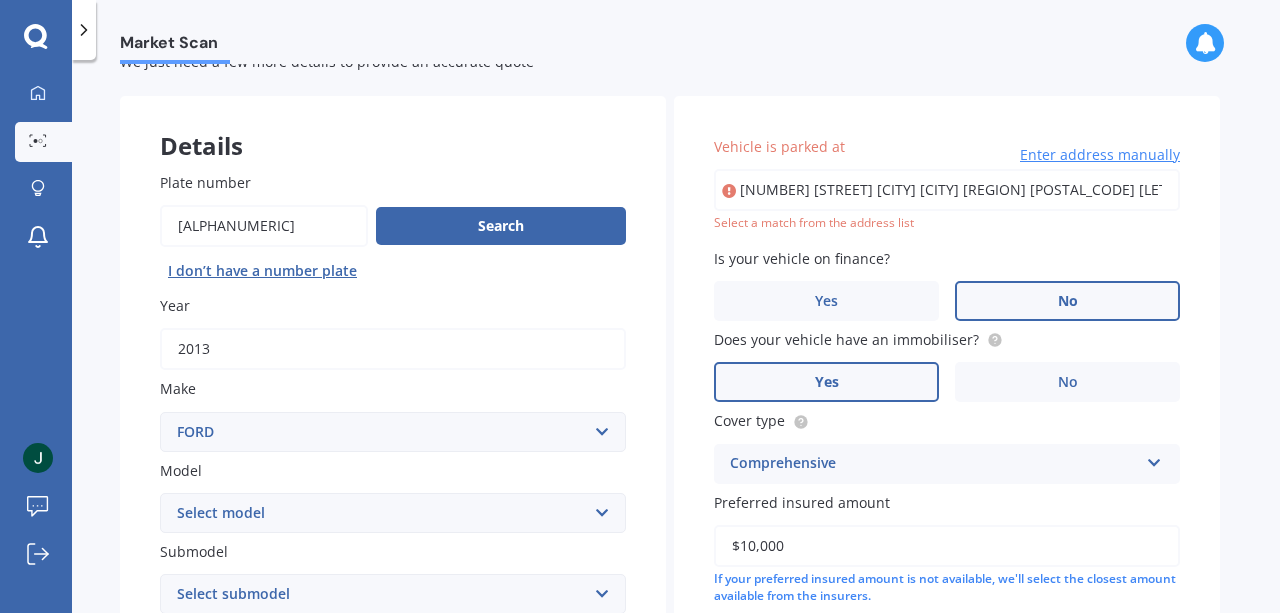 click on "[NUMBER] [STREET] [CITY] [CITY] [REGION] [POSTAL_CODE] [LETTER]" at bounding box center [947, 190] 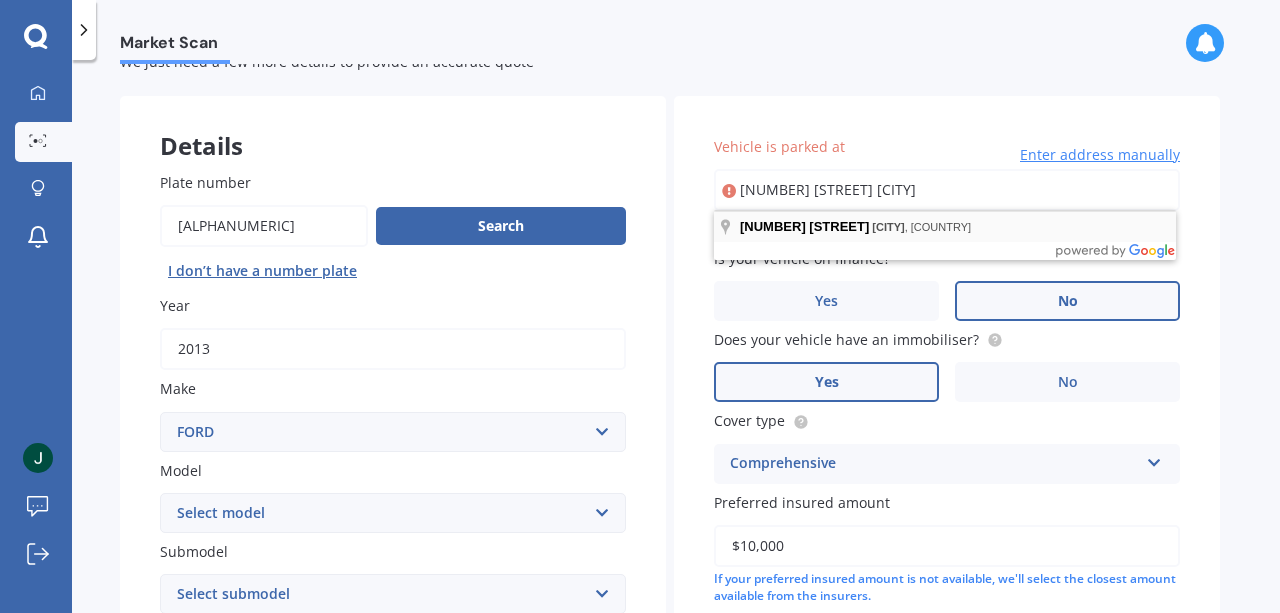 type on "[NUMBER] [STREET] [CITY]" 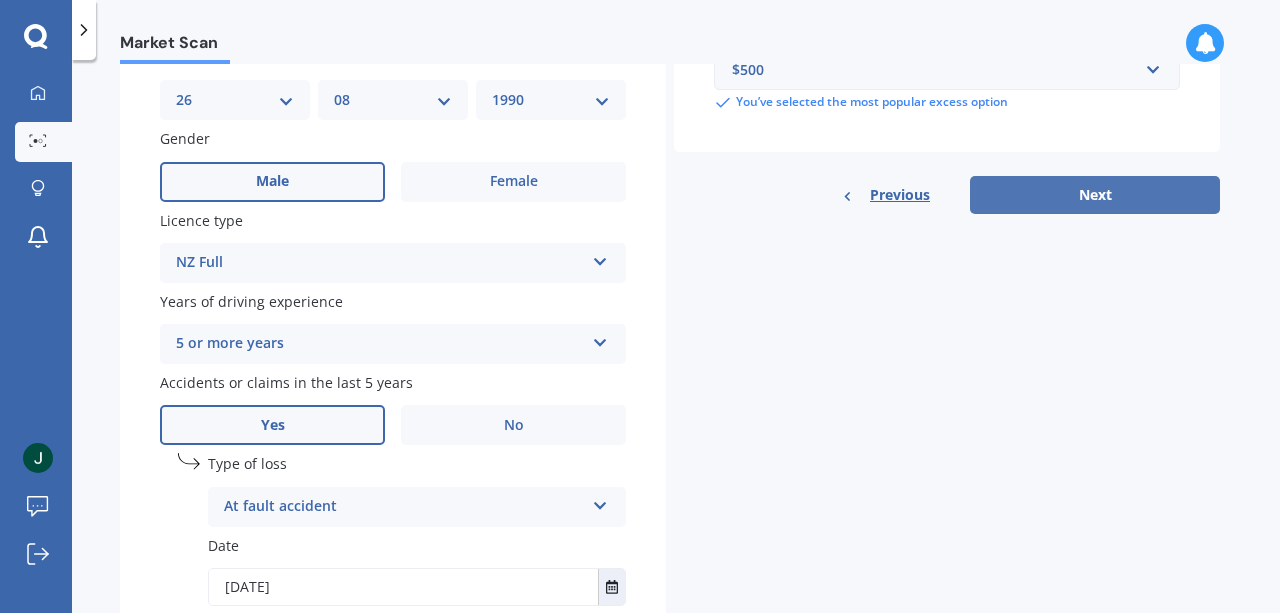 scroll, scrollTop: 644, scrollLeft: 0, axis: vertical 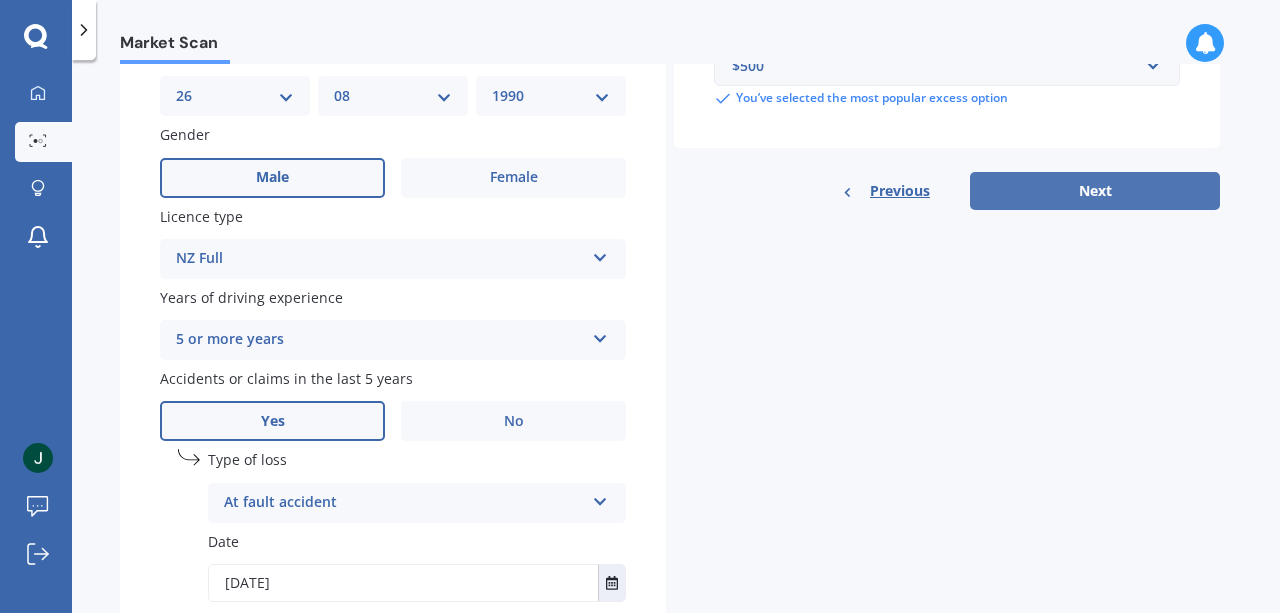 click on "Next" at bounding box center [1095, 191] 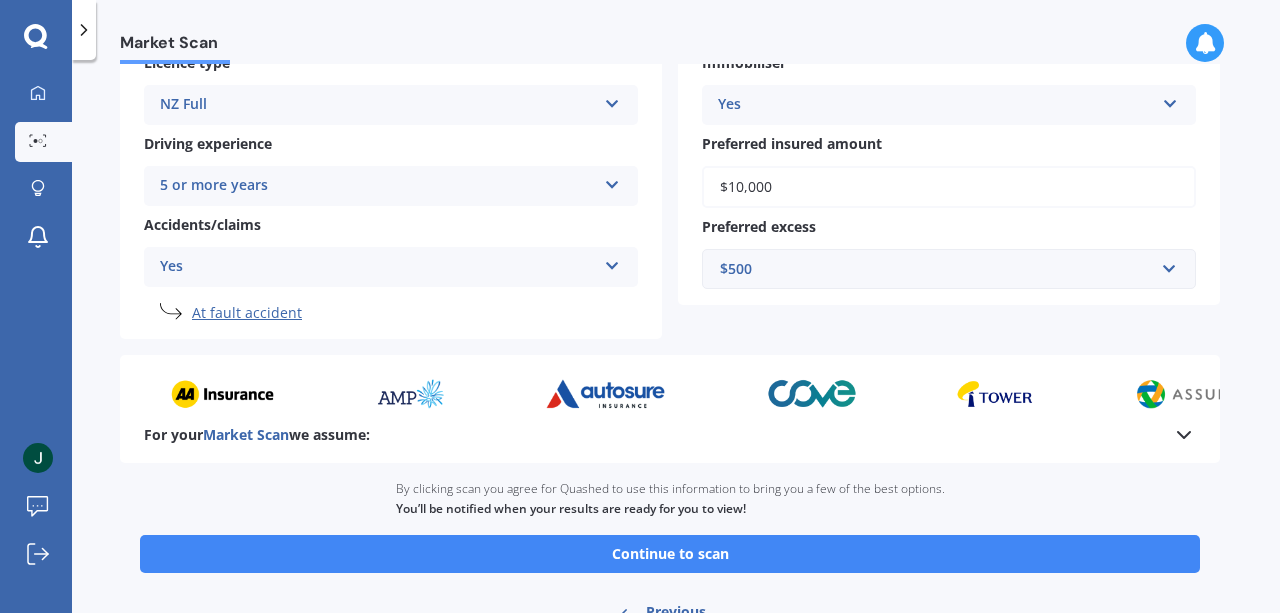 scroll, scrollTop: 451, scrollLeft: 0, axis: vertical 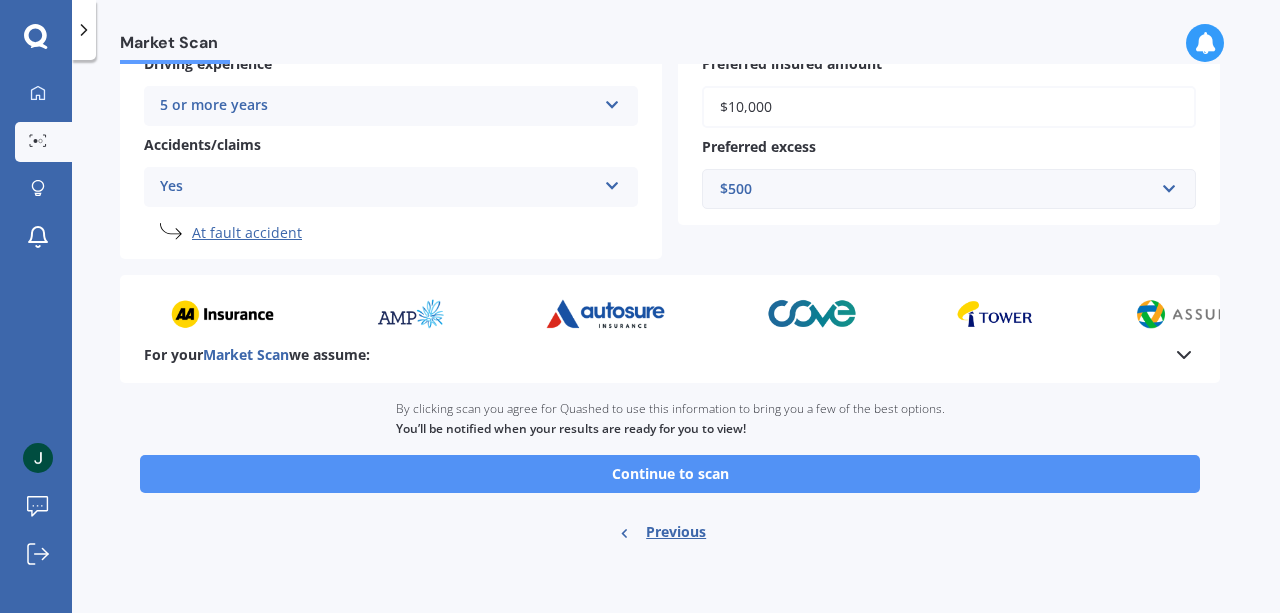 click on "Continue to scan" at bounding box center [670, 474] 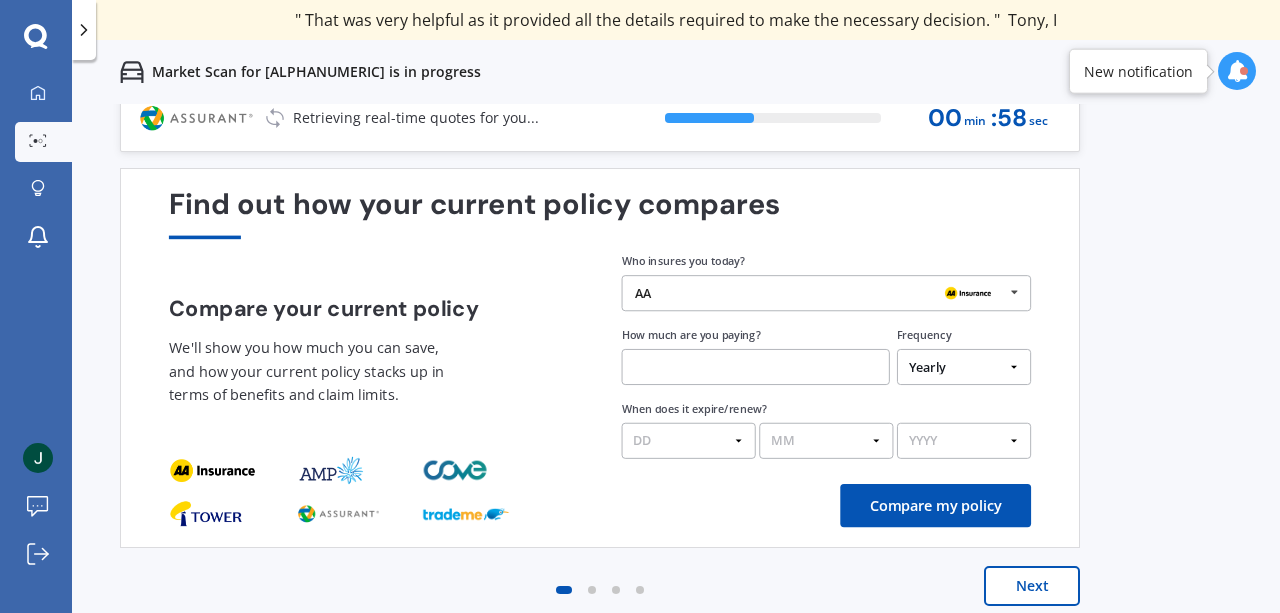 scroll, scrollTop: 0, scrollLeft: 0, axis: both 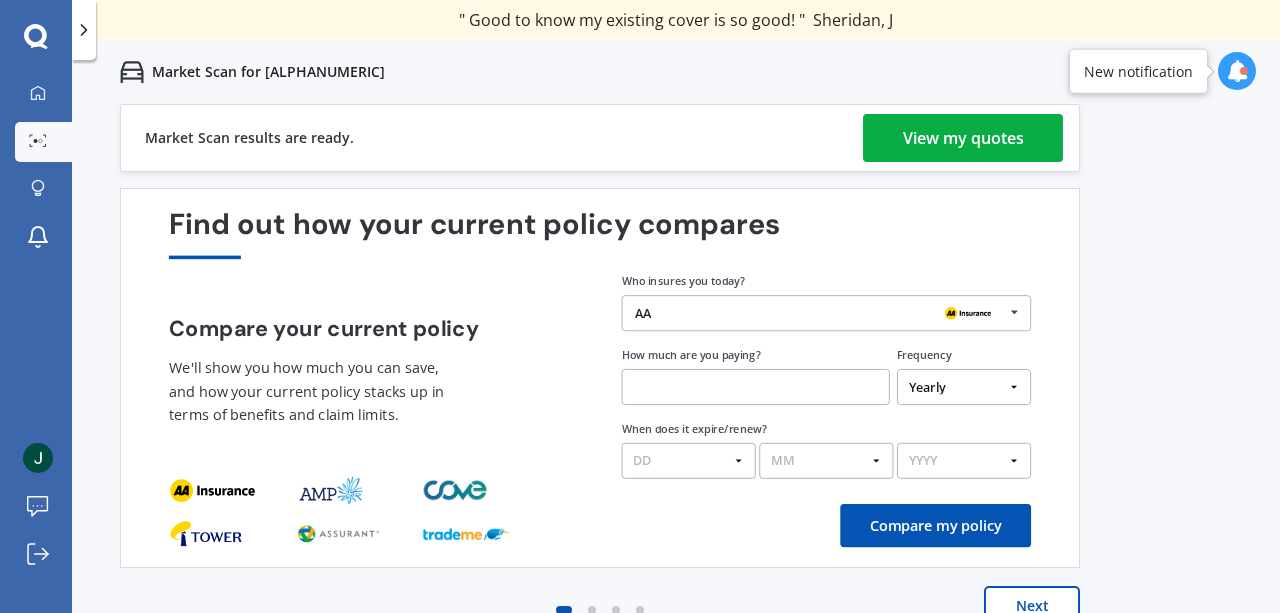 click on "View my quotes" at bounding box center [963, 138] 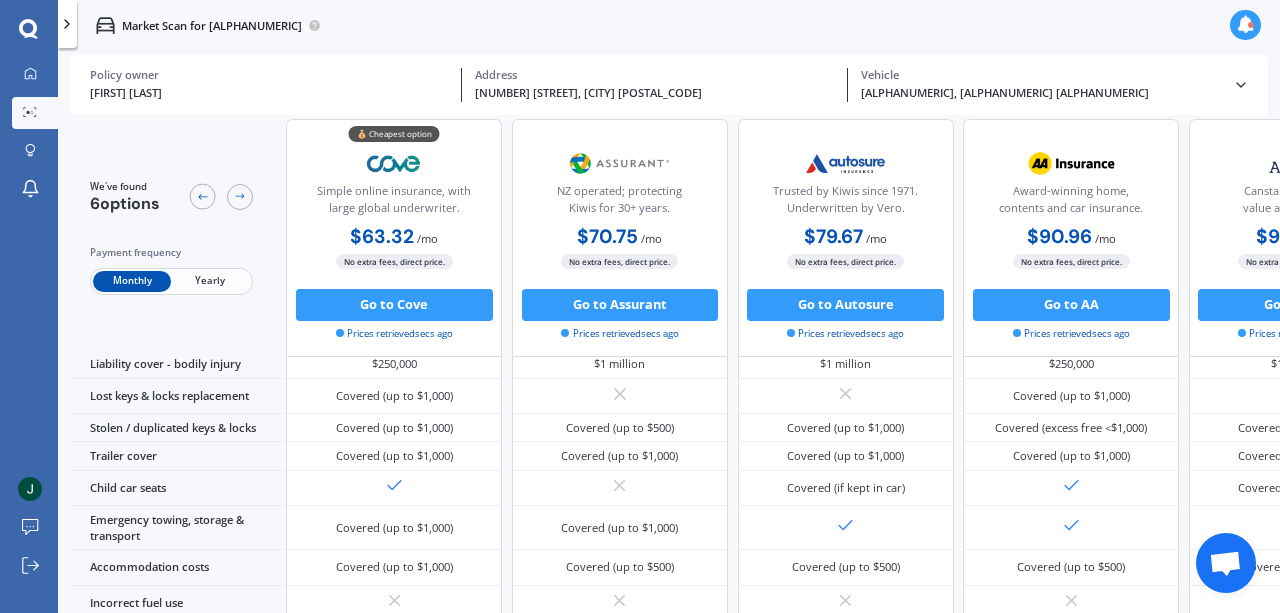 scroll, scrollTop: 0, scrollLeft: 0, axis: both 